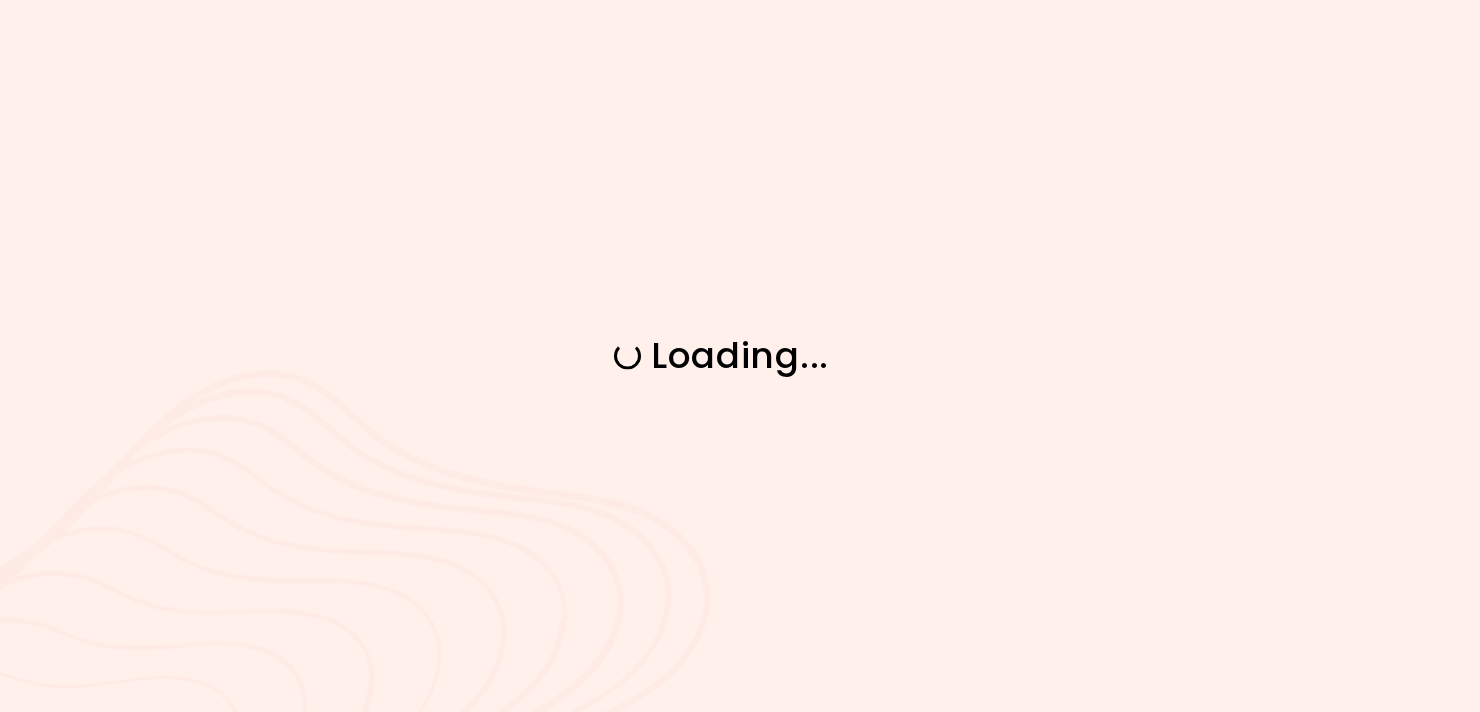 scroll, scrollTop: 0, scrollLeft: 0, axis: both 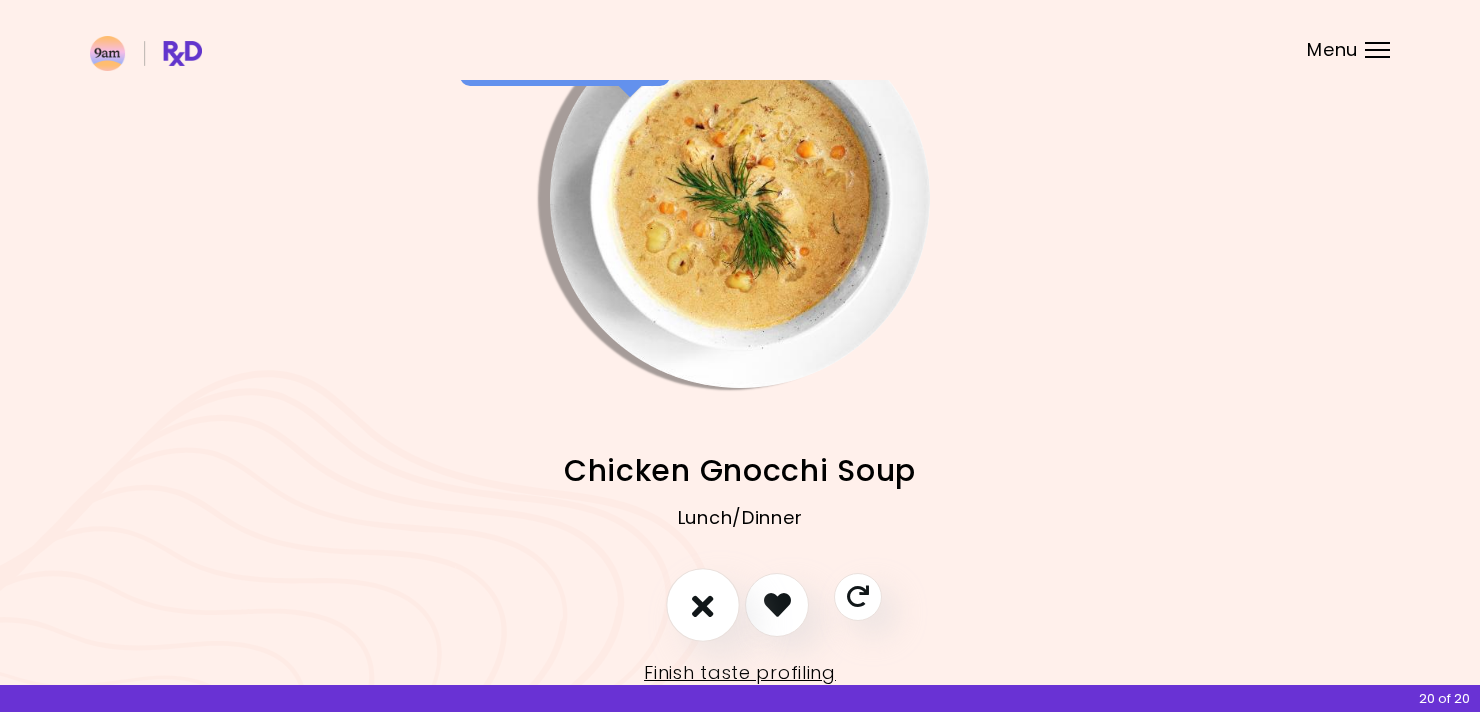 click at bounding box center [703, 604] 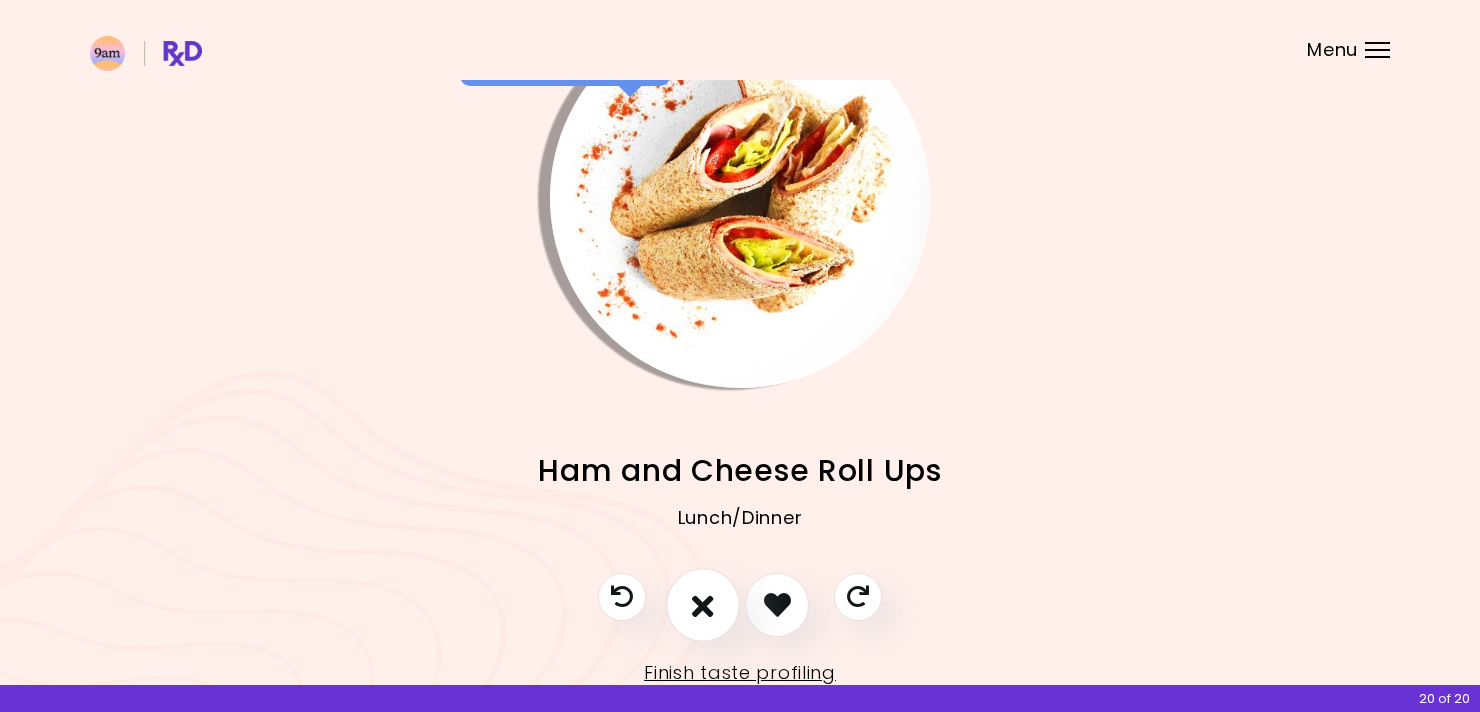 click at bounding box center (703, 604) 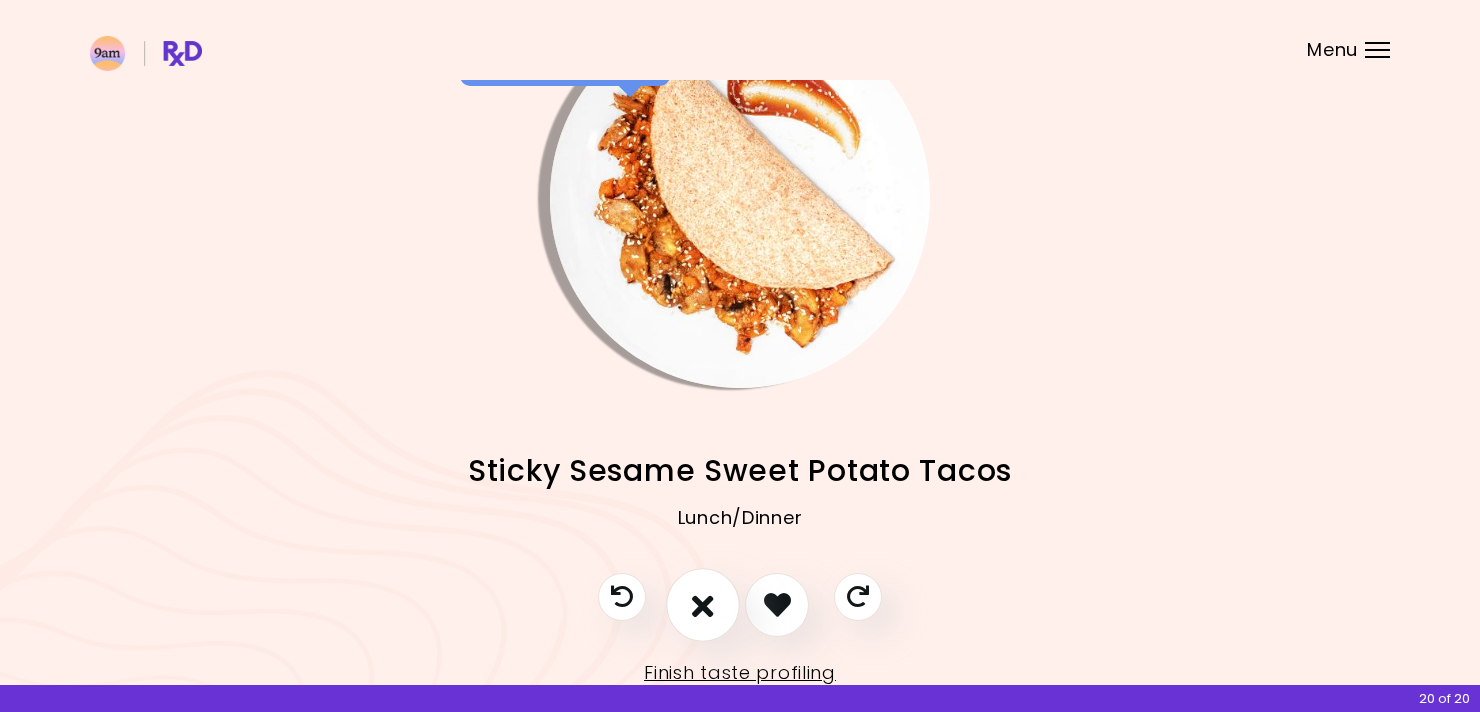 click at bounding box center (703, 604) 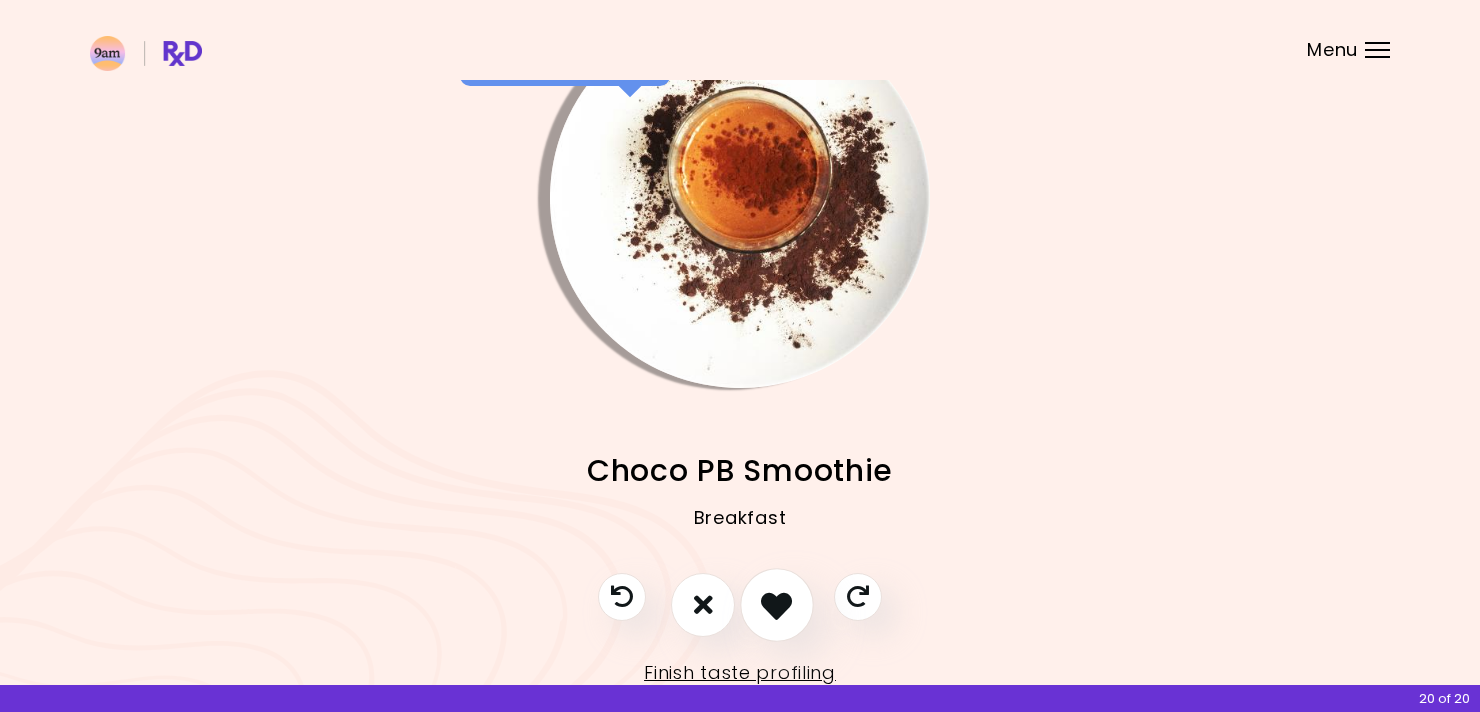 click at bounding box center [776, 604] 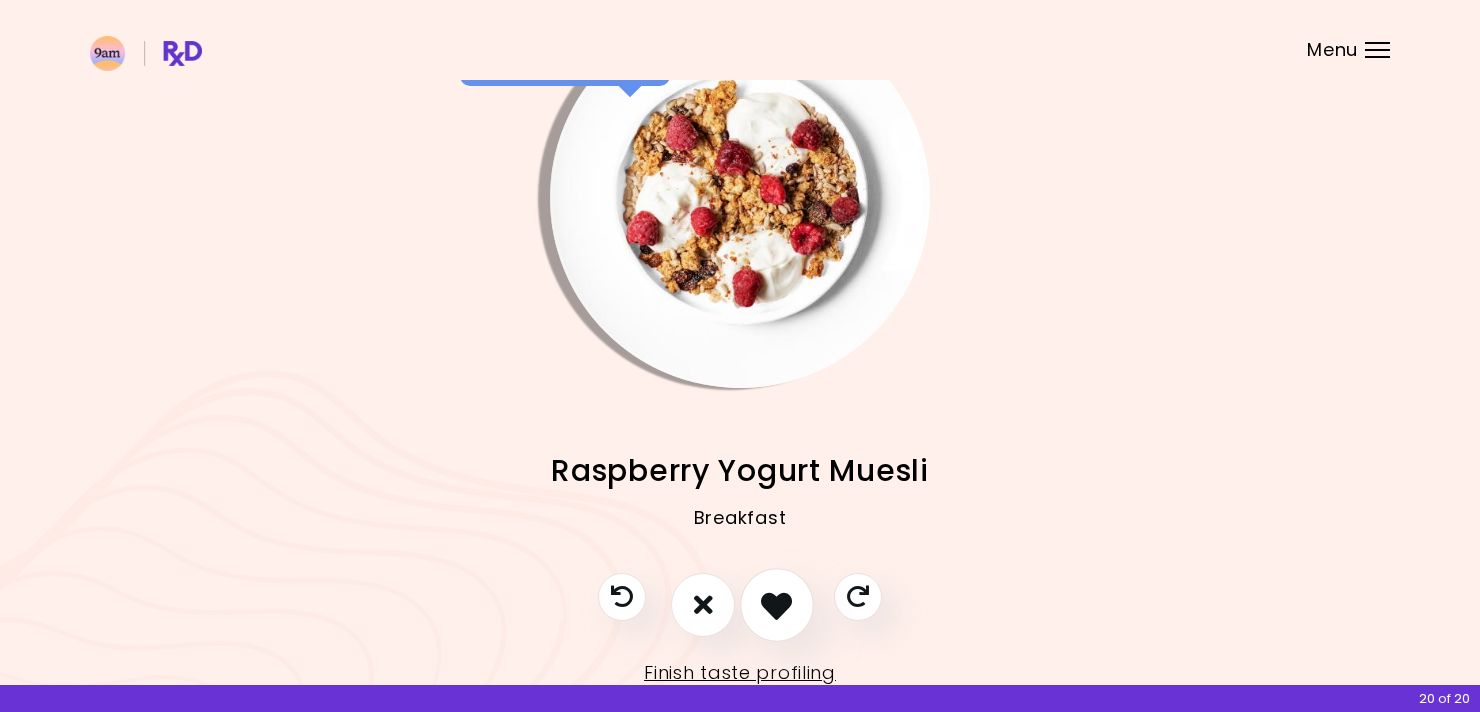 click at bounding box center [776, 604] 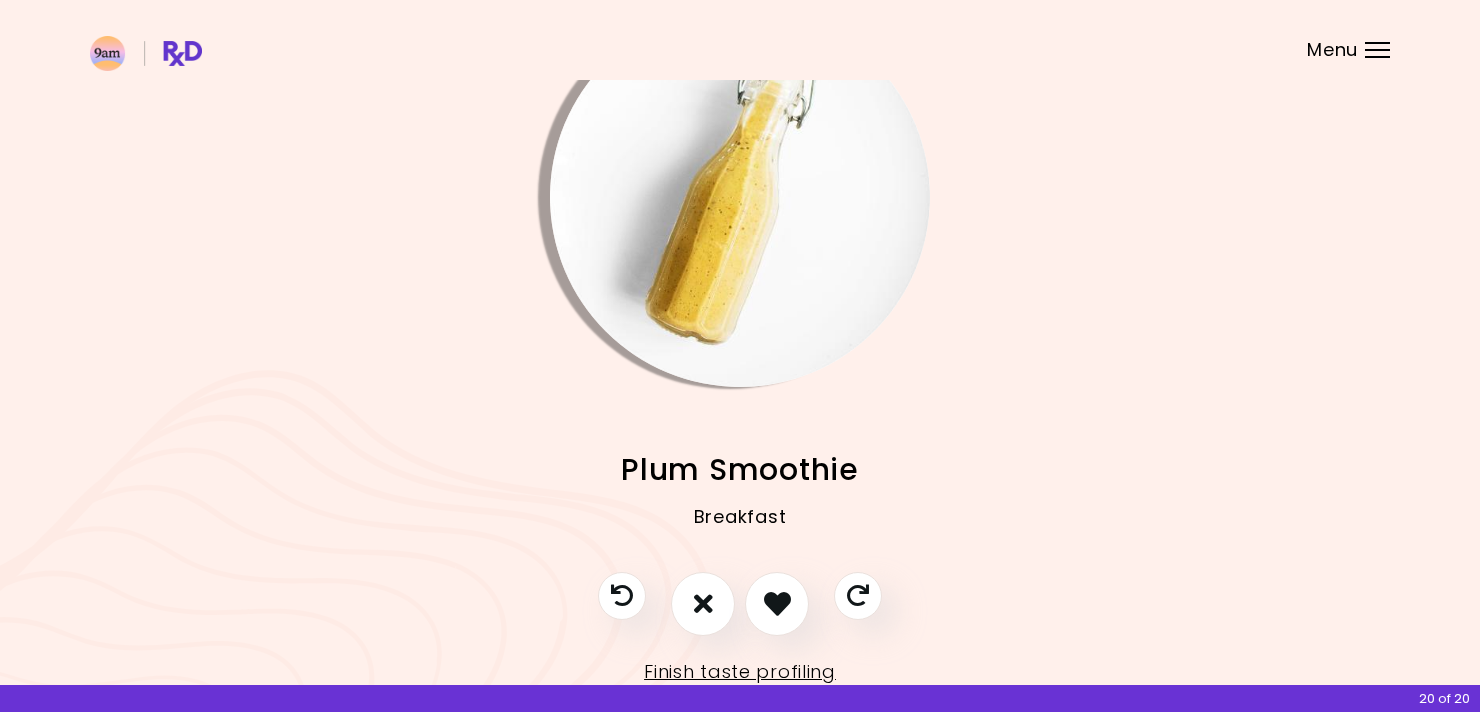 scroll, scrollTop: 70, scrollLeft: 0, axis: vertical 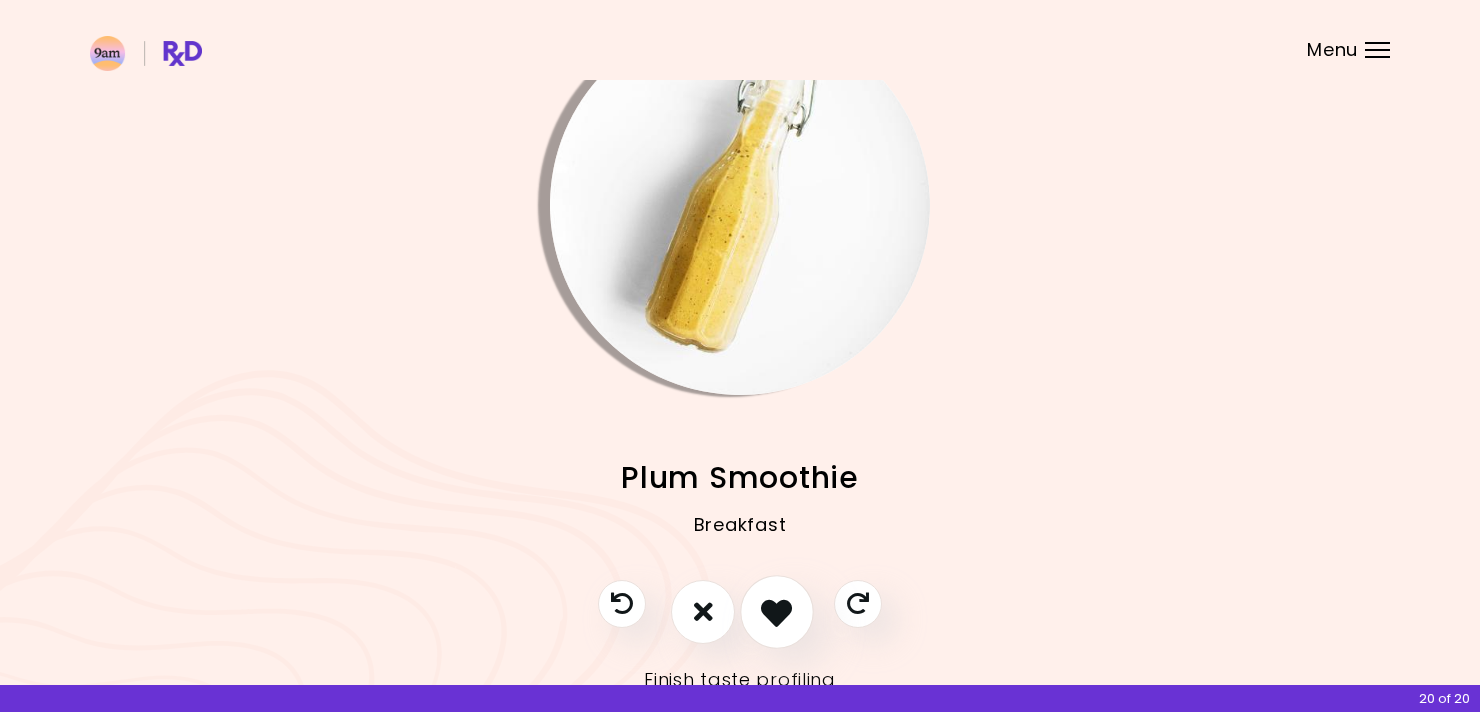 click at bounding box center (776, 611) 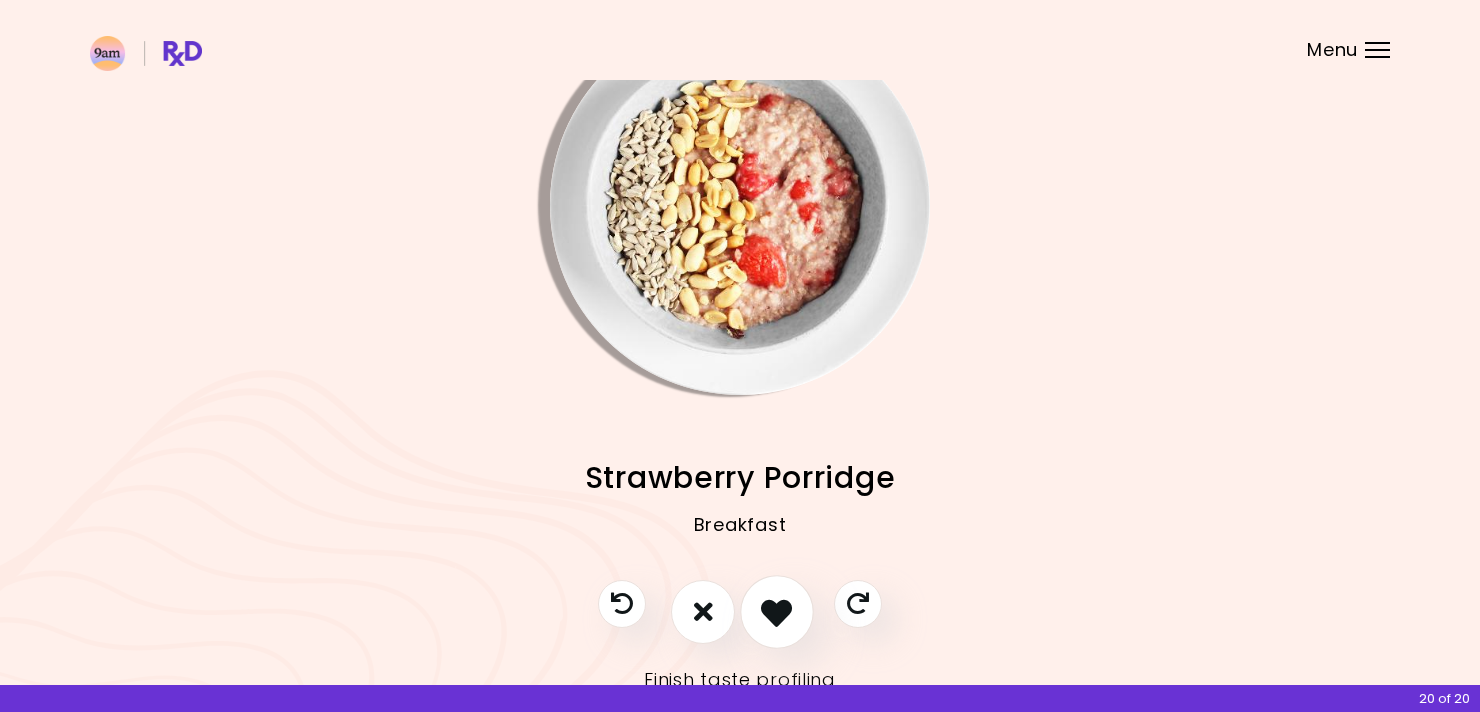 click at bounding box center (776, 611) 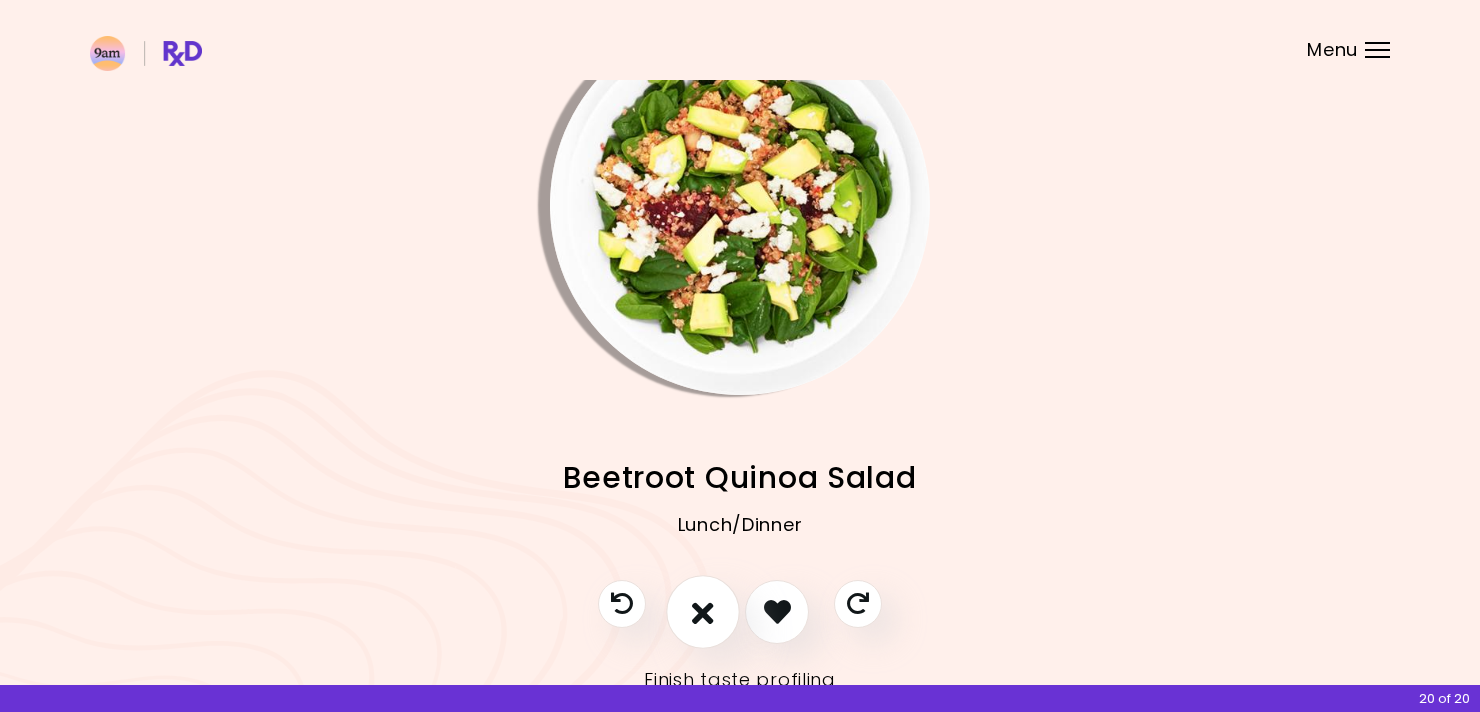 click at bounding box center [703, 611] 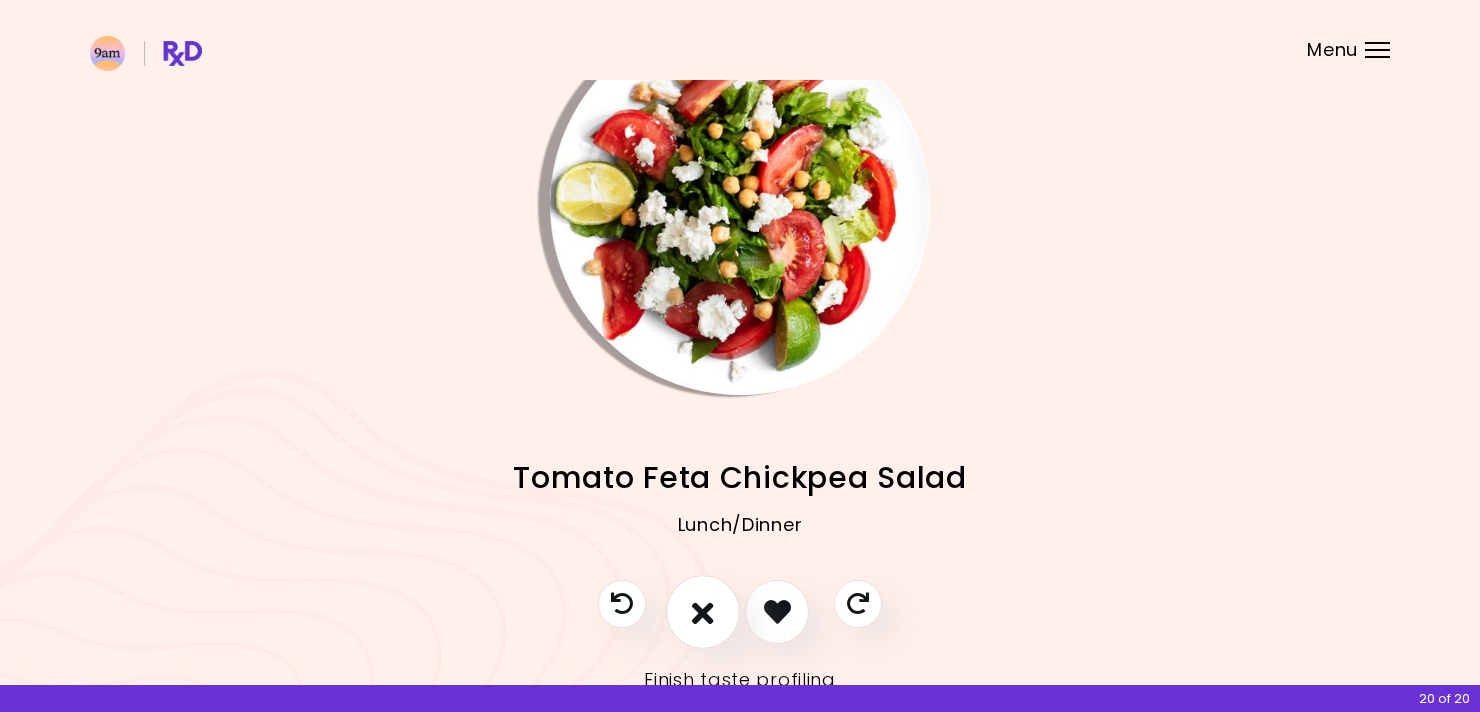 click at bounding box center [703, 611] 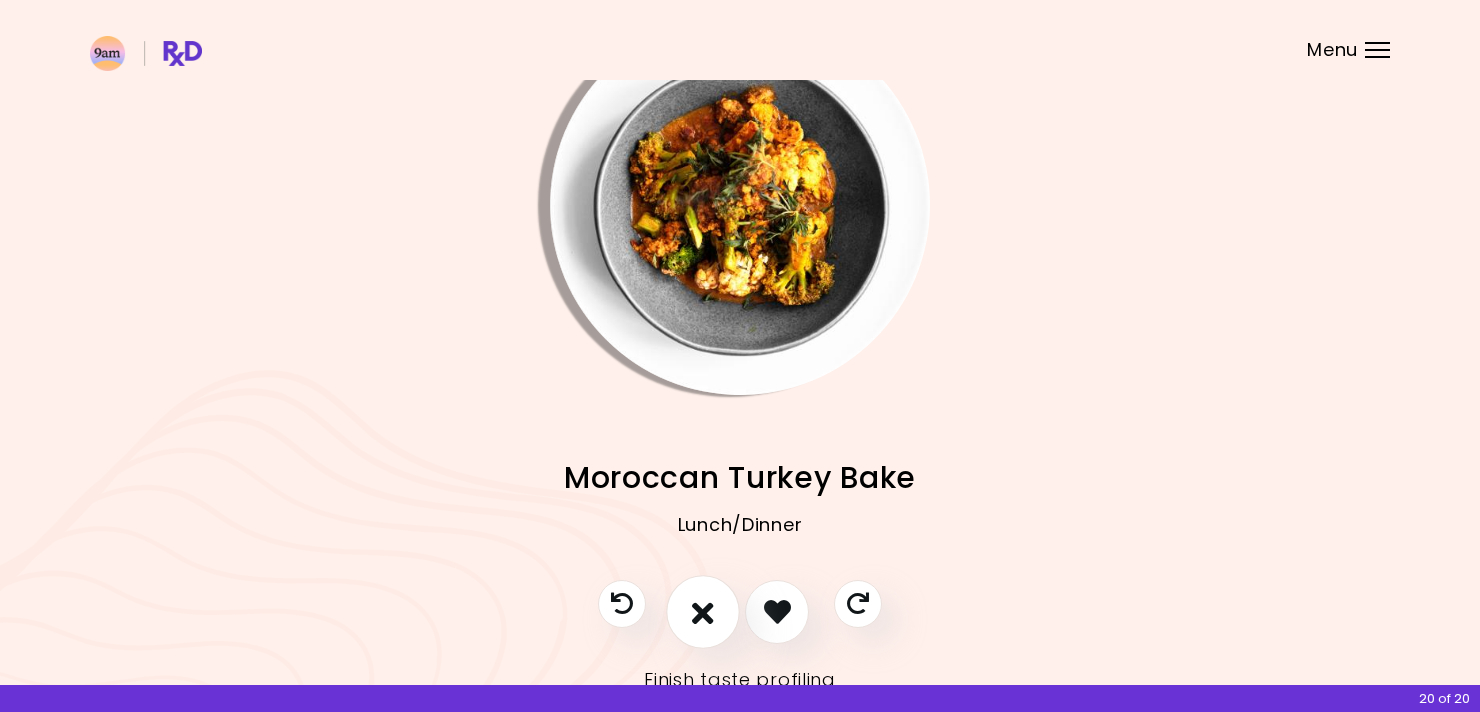 click at bounding box center [703, 611] 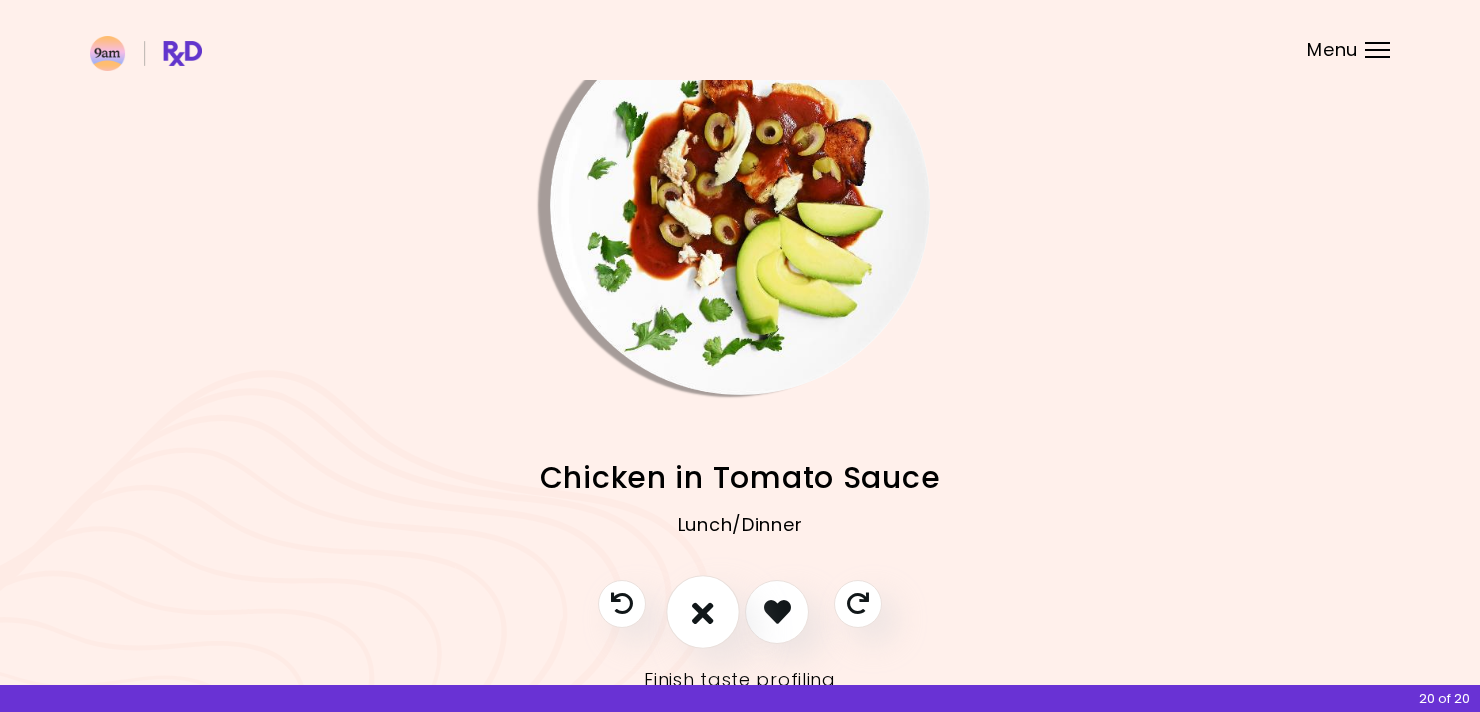 click at bounding box center (703, 611) 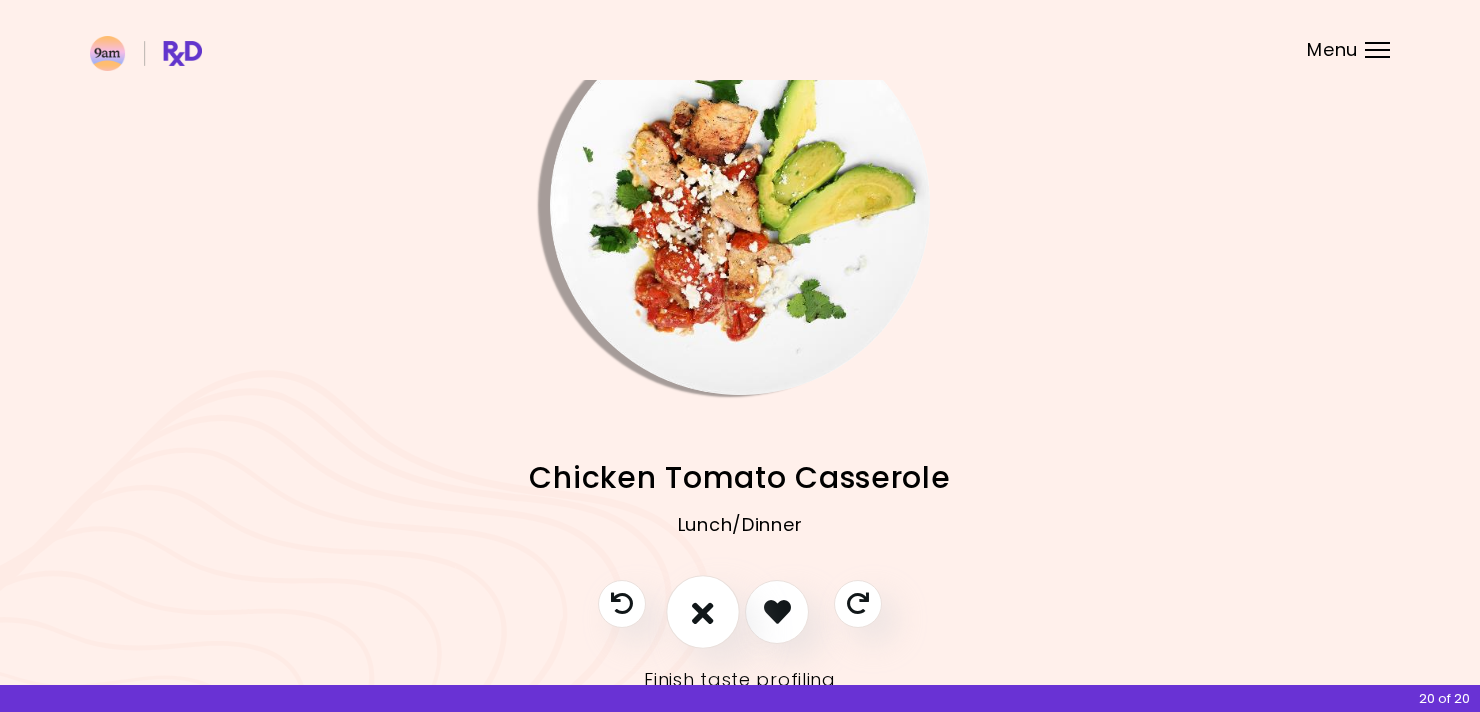 click at bounding box center (703, 611) 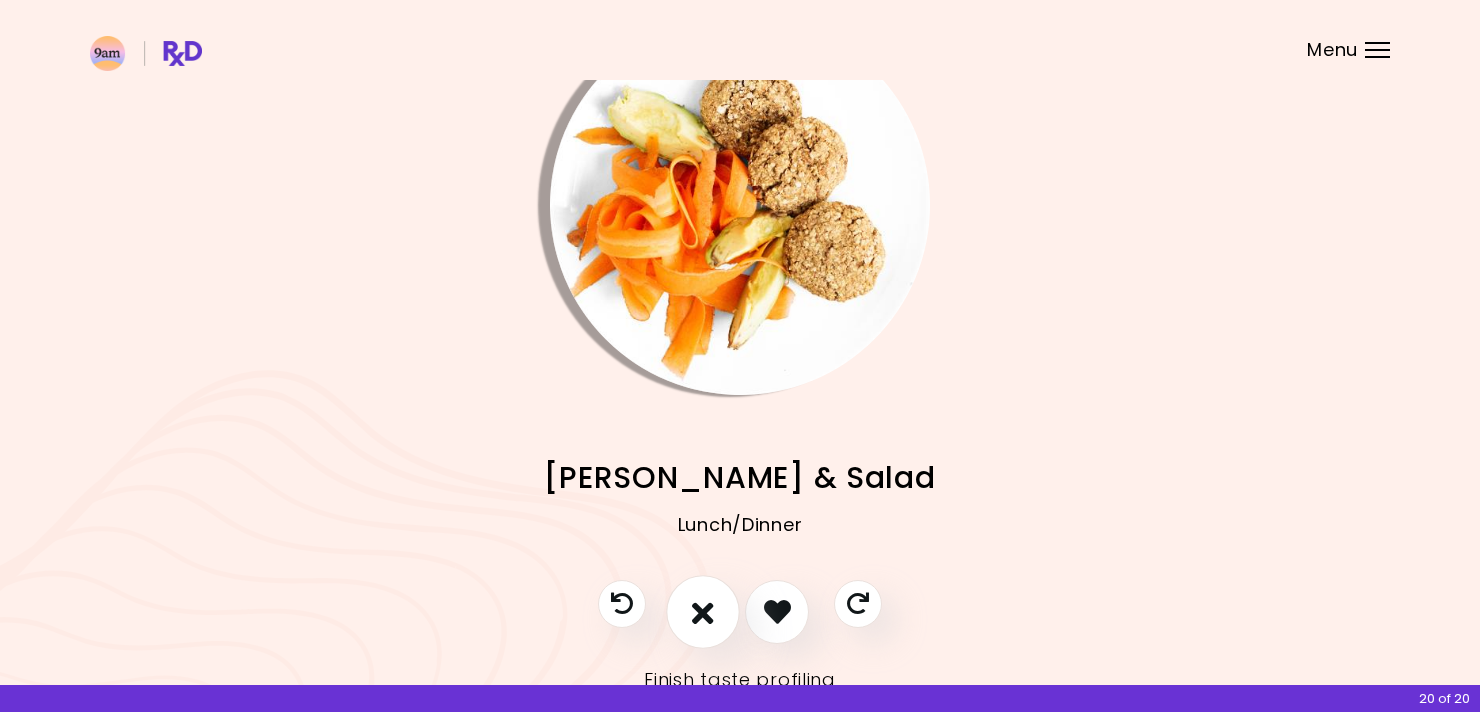 click at bounding box center (703, 611) 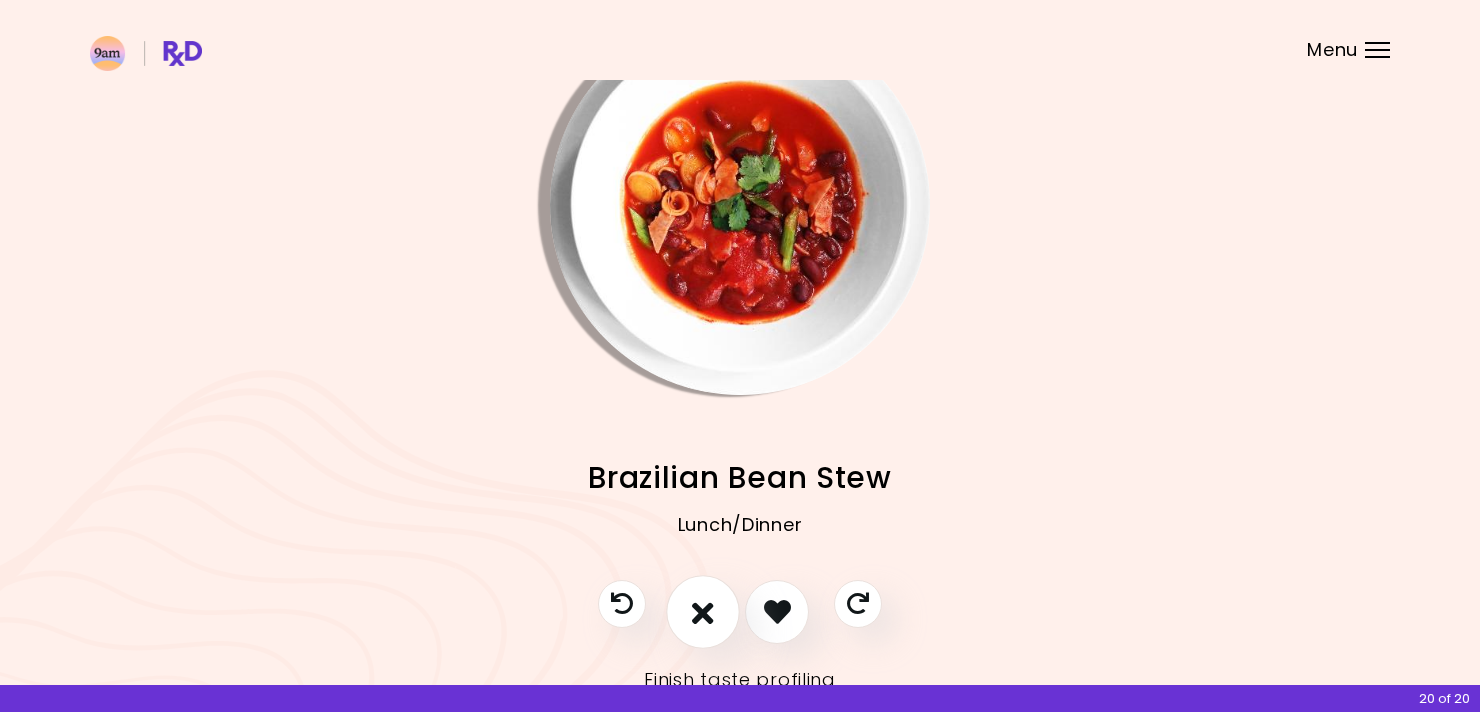 click at bounding box center [703, 611] 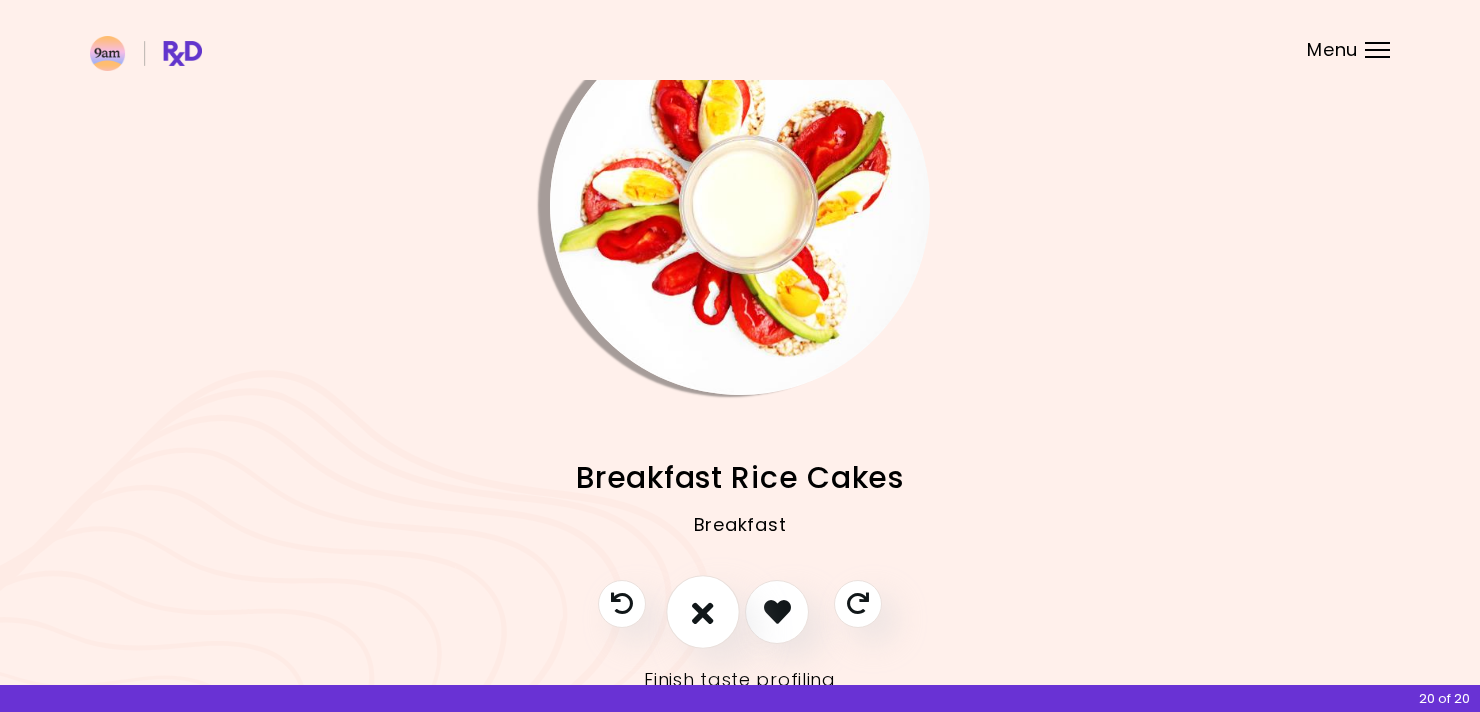 click at bounding box center (703, 611) 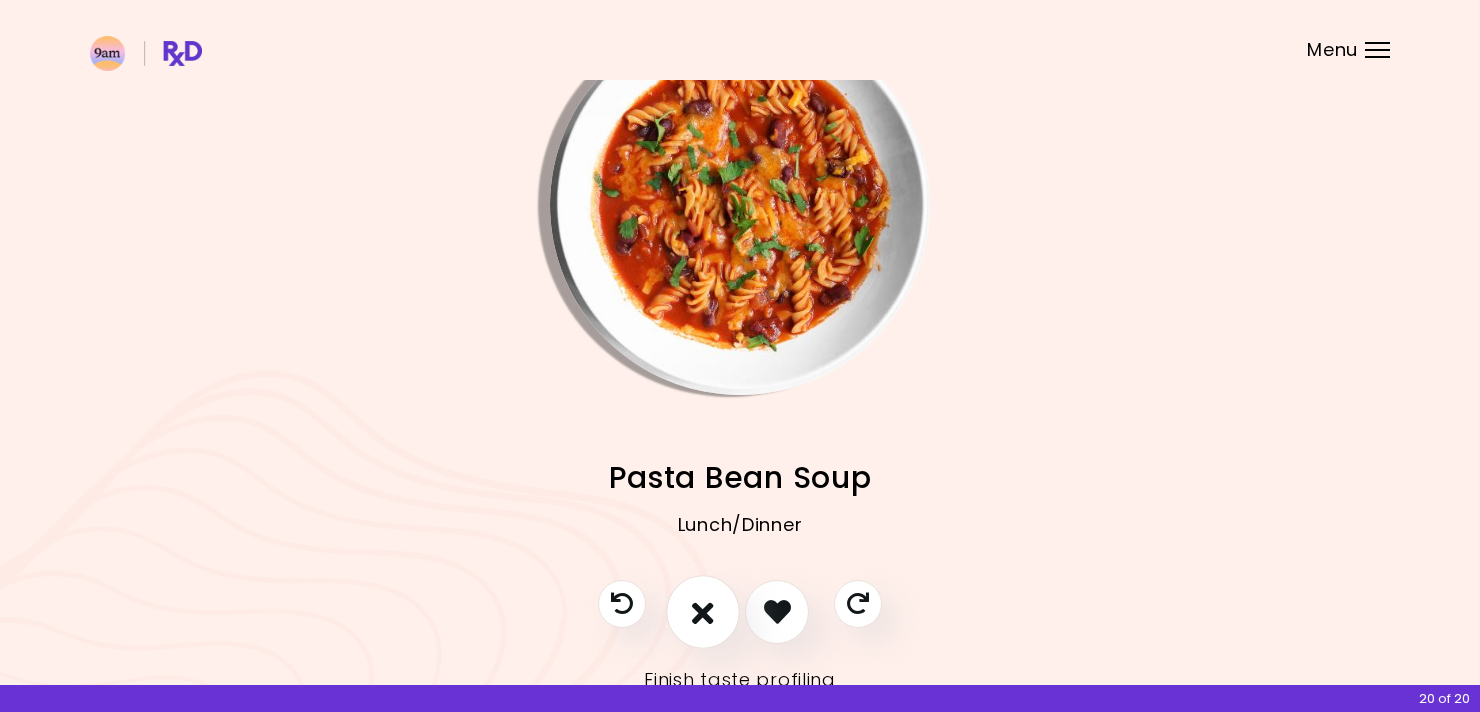 click at bounding box center (703, 611) 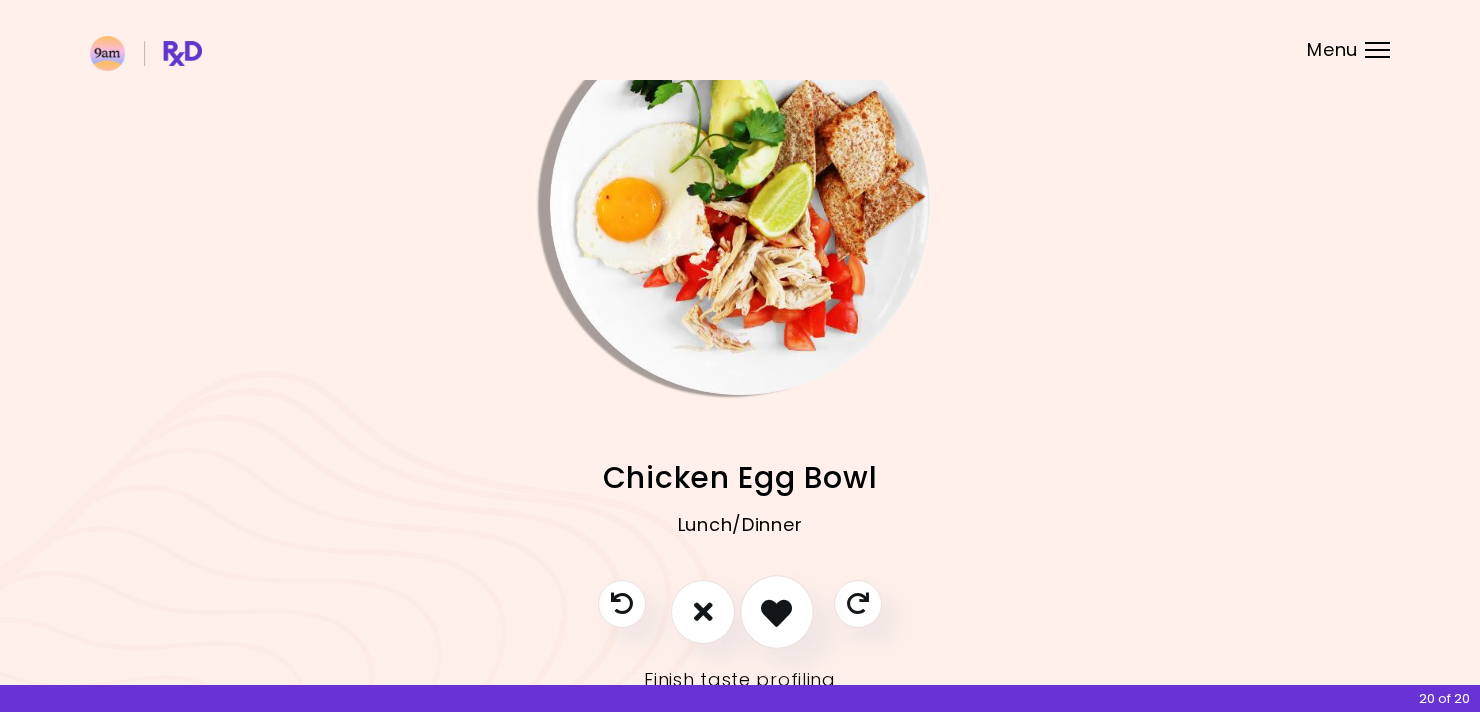 click at bounding box center [776, 611] 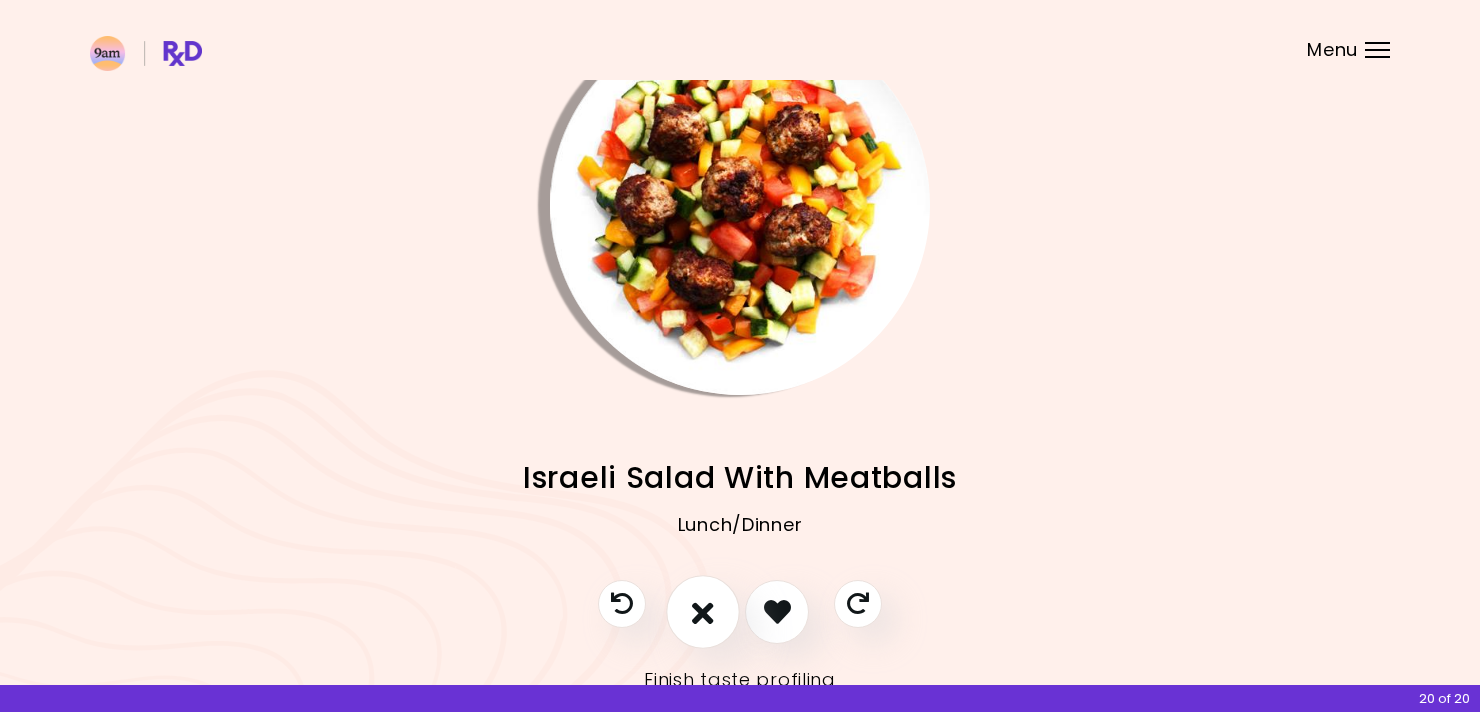 click at bounding box center [703, 612] 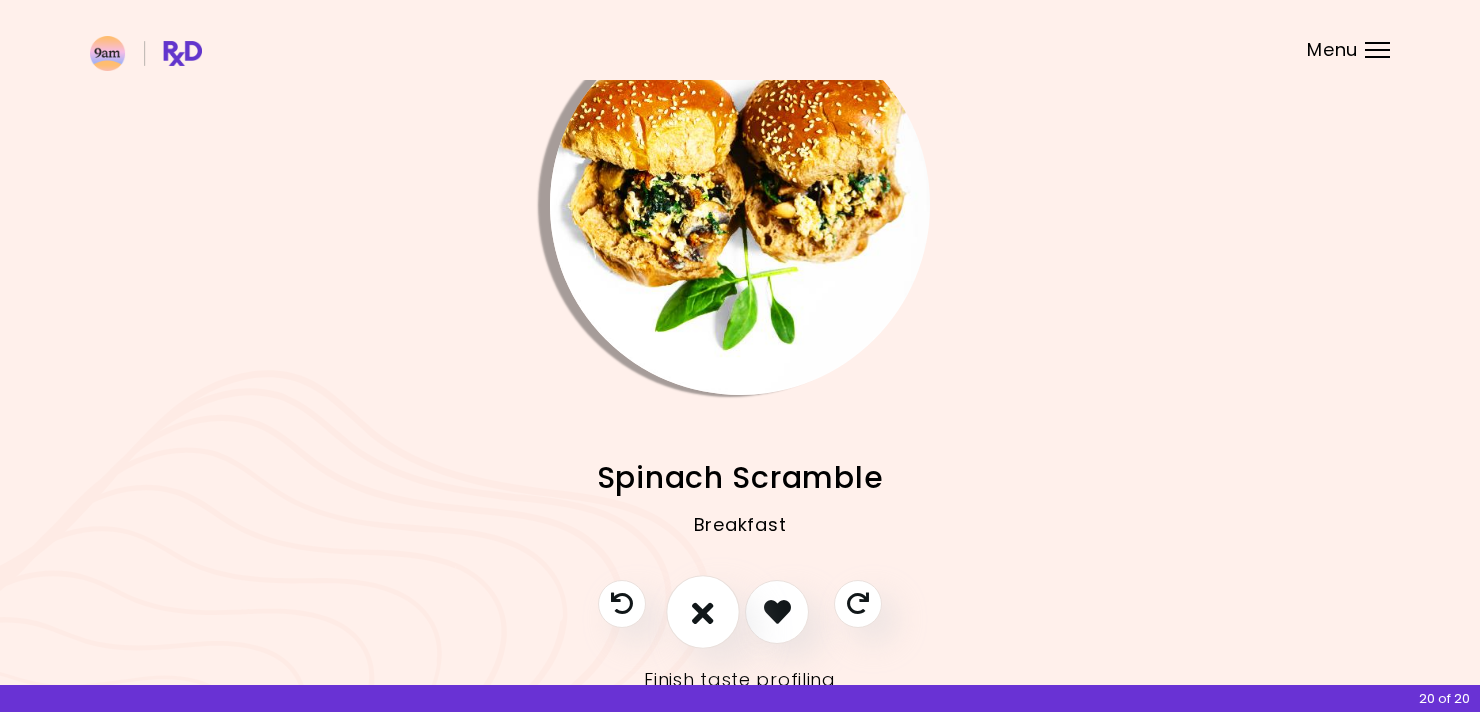click at bounding box center (703, 612) 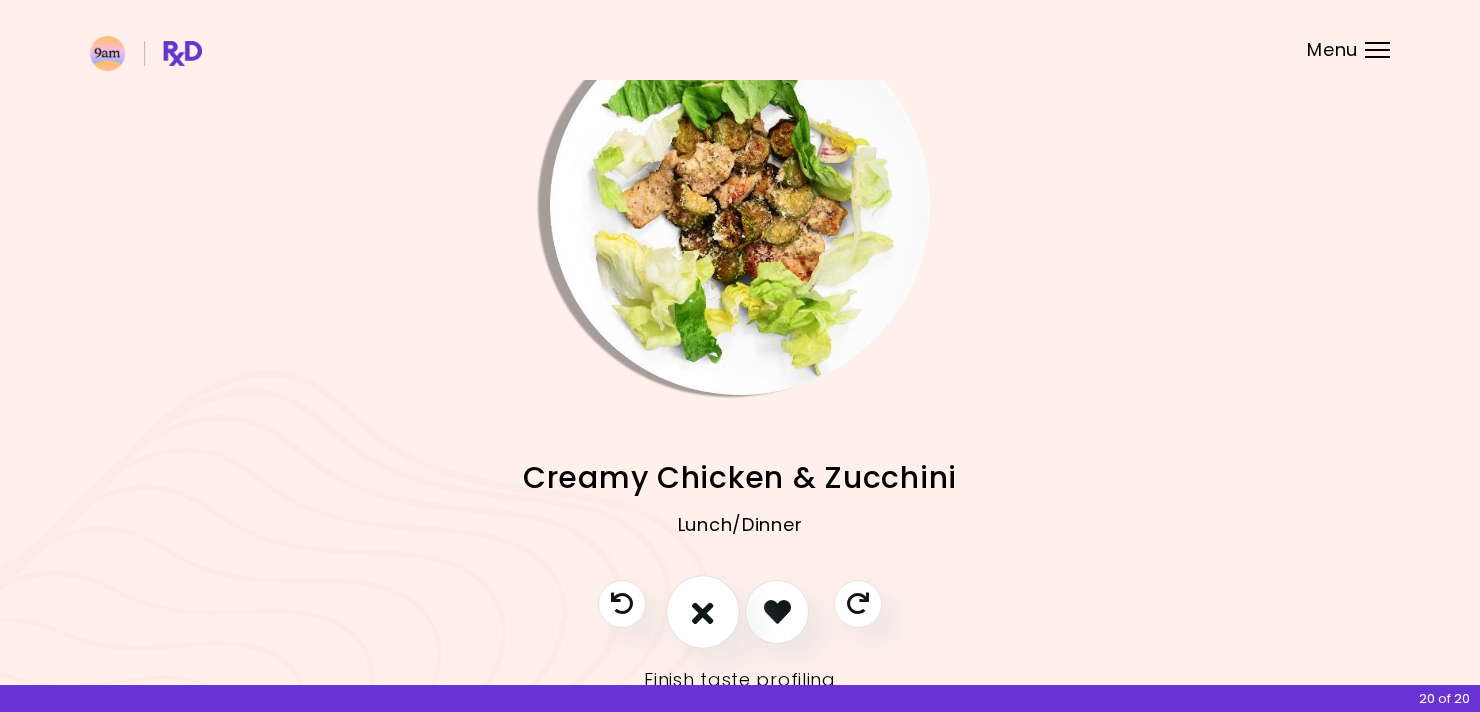 click at bounding box center (703, 612) 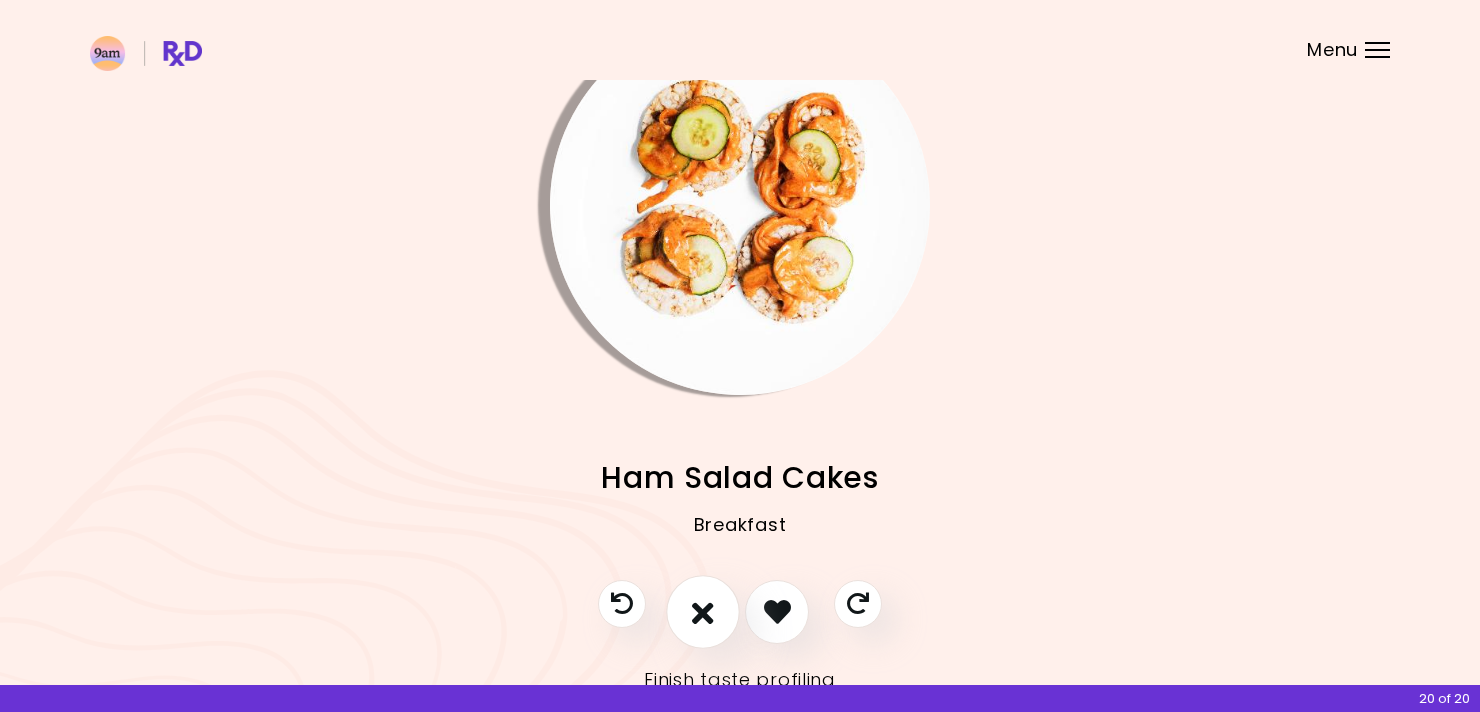 click at bounding box center [703, 612] 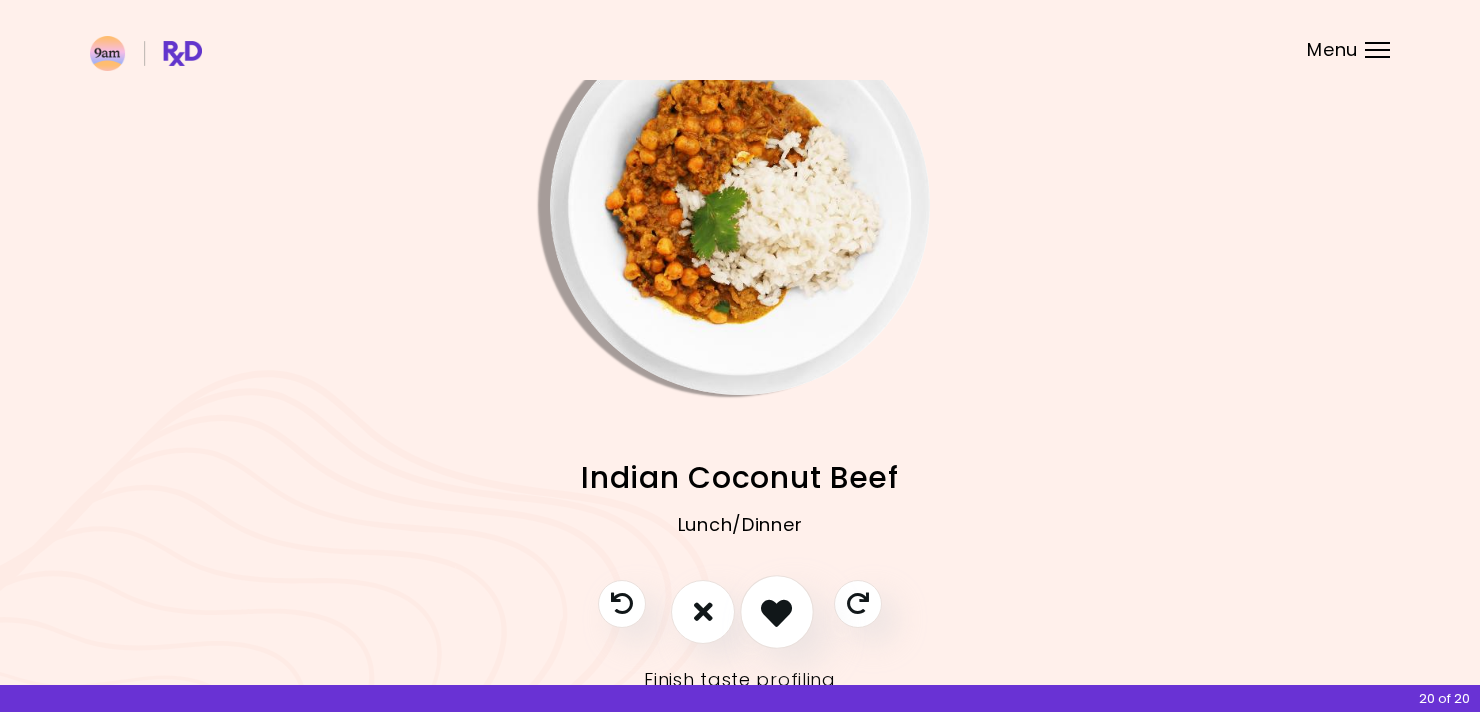 click at bounding box center [776, 611] 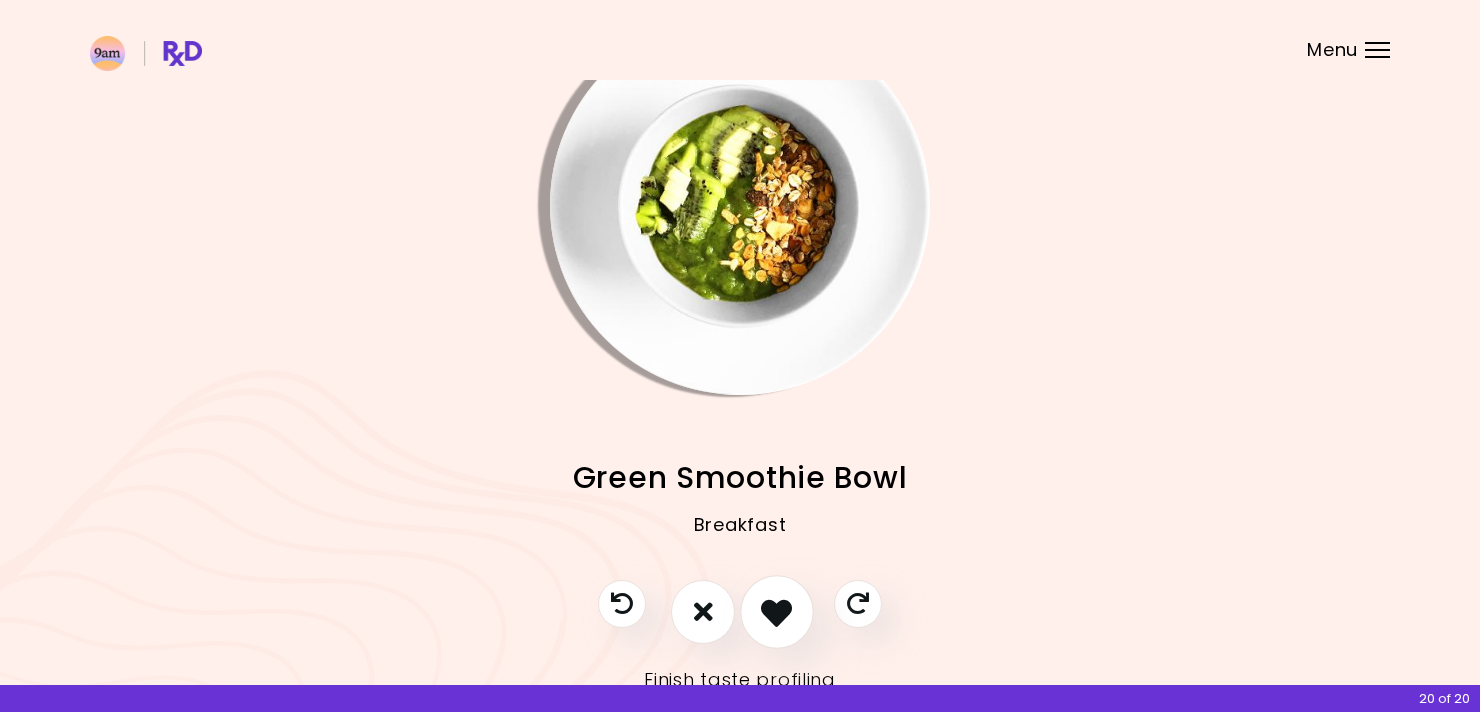 click at bounding box center (776, 611) 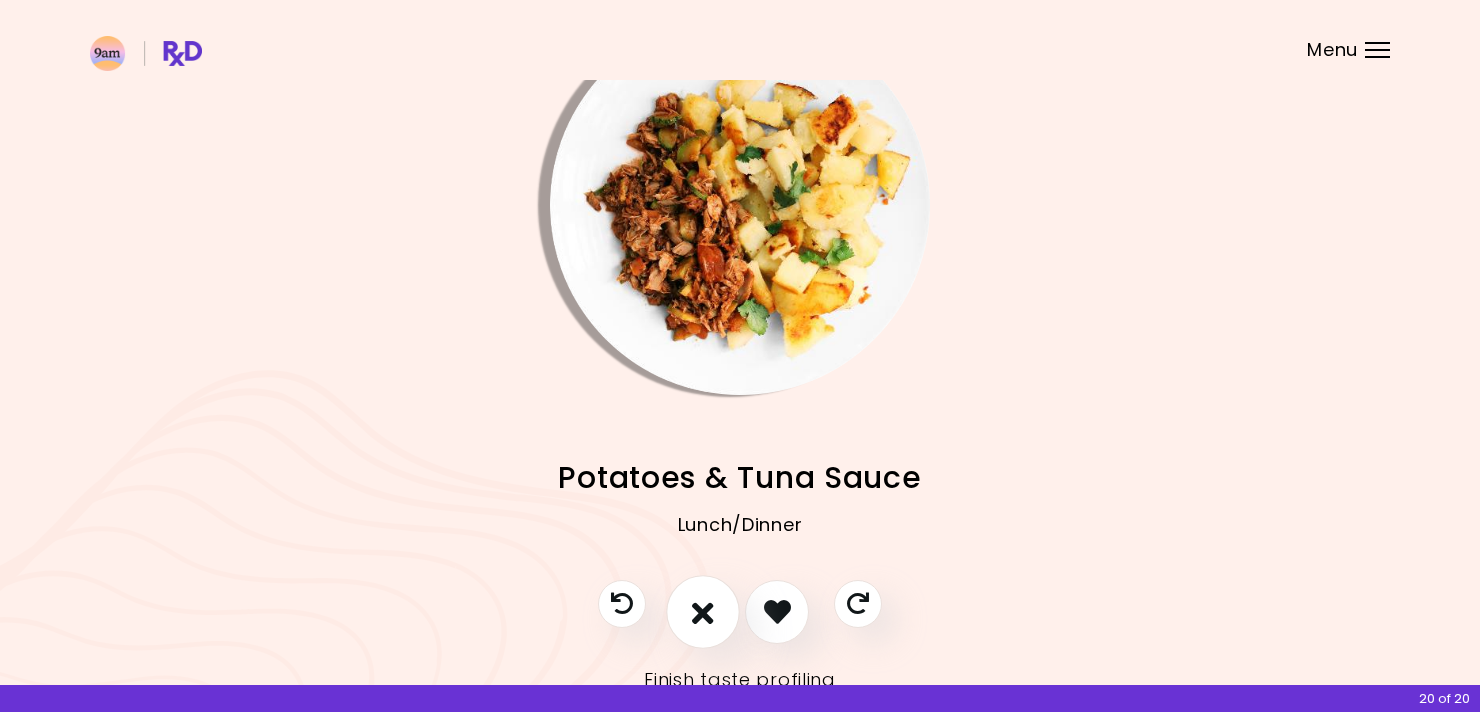 click at bounding box center (703, 611) 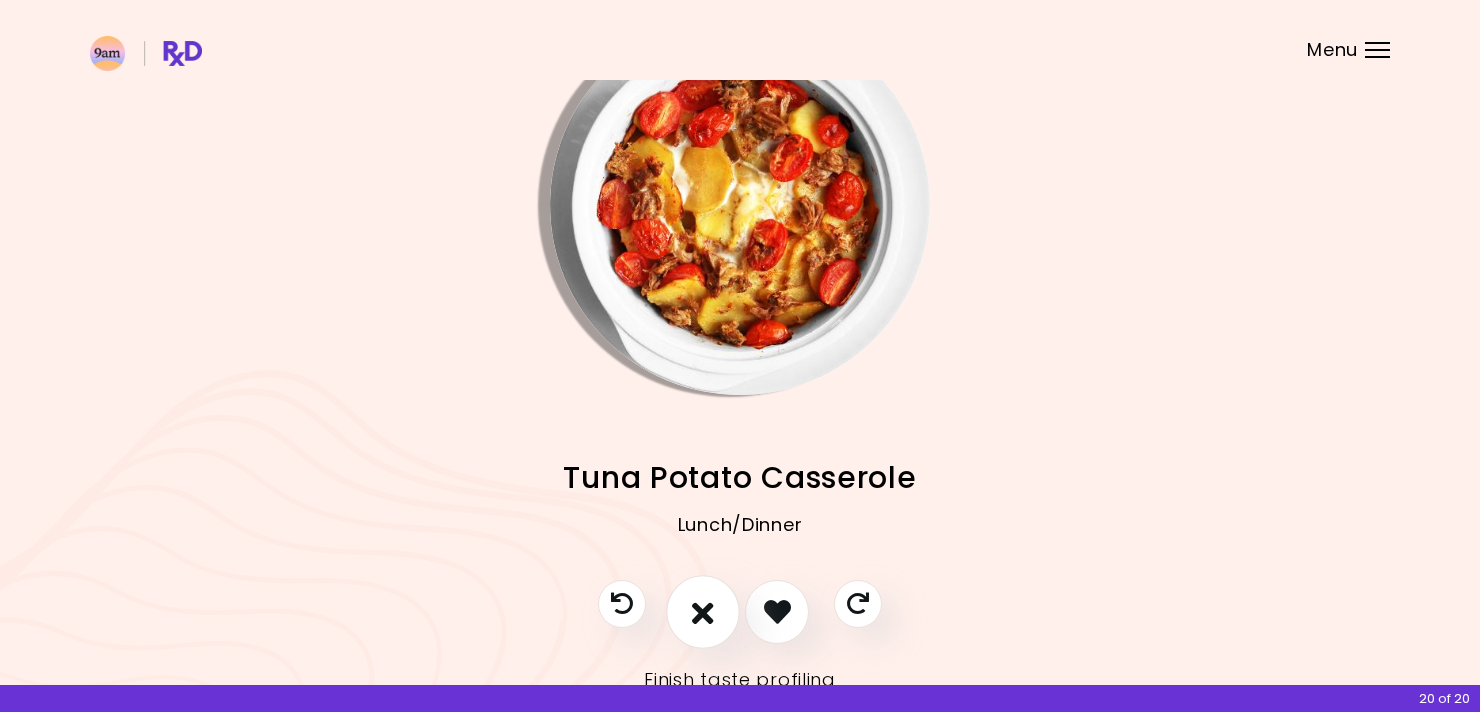 click at bounding box center (703, 611) 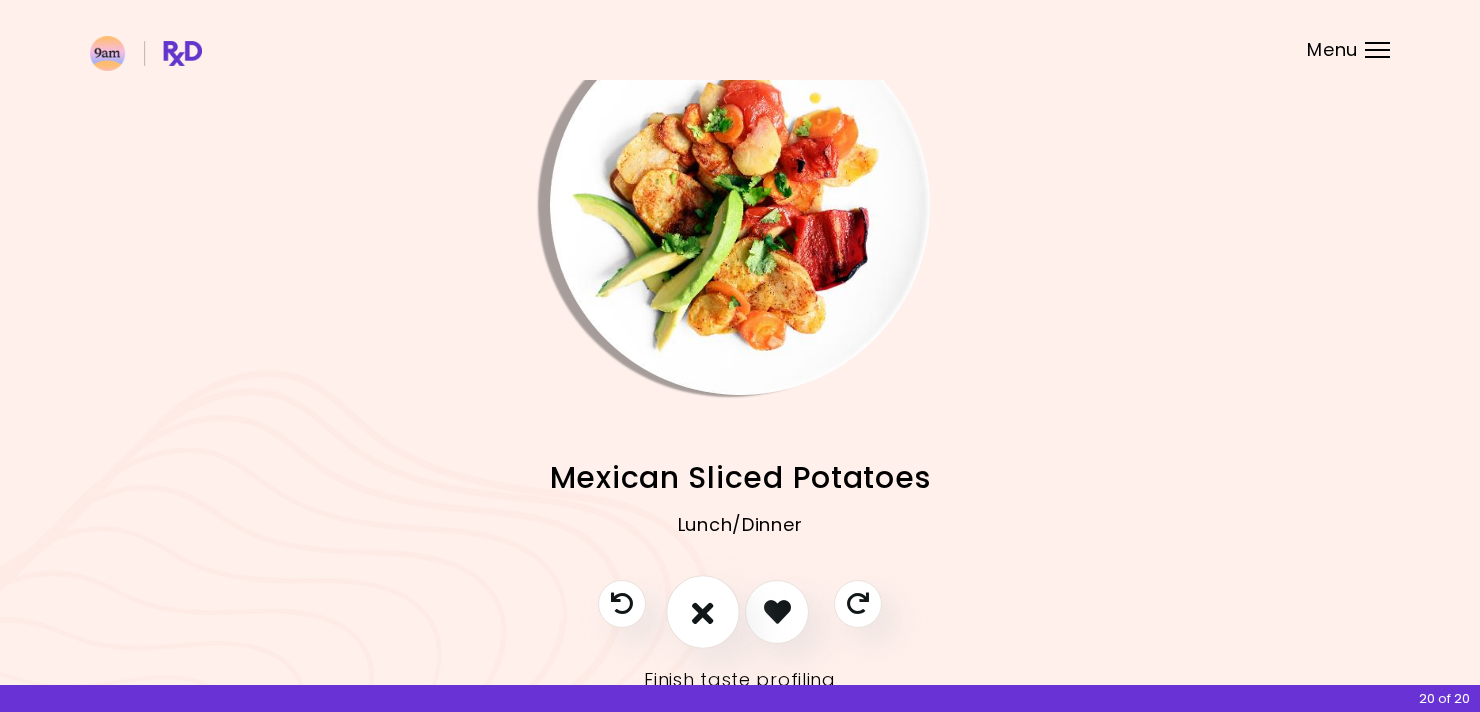 click at bounding box center [703, 611] 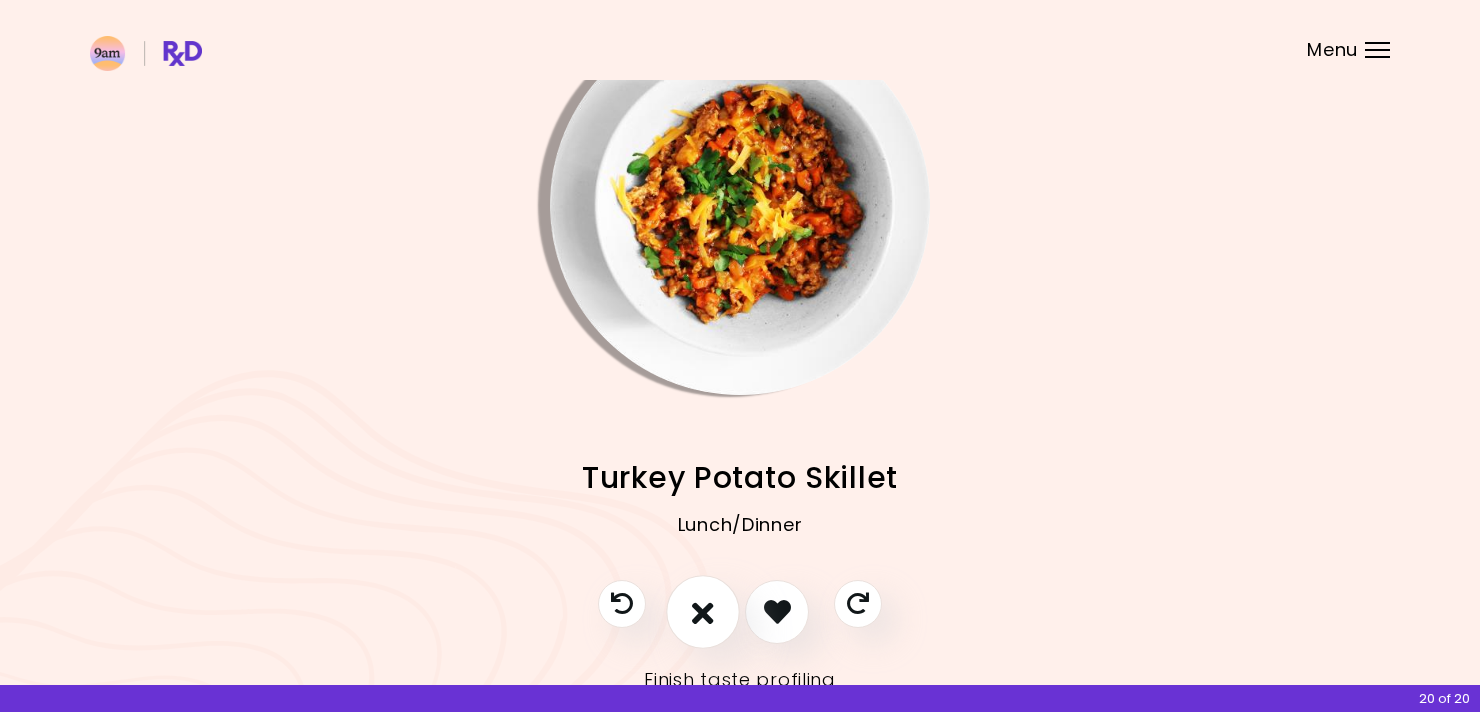 click at bounding box center [703, 611] 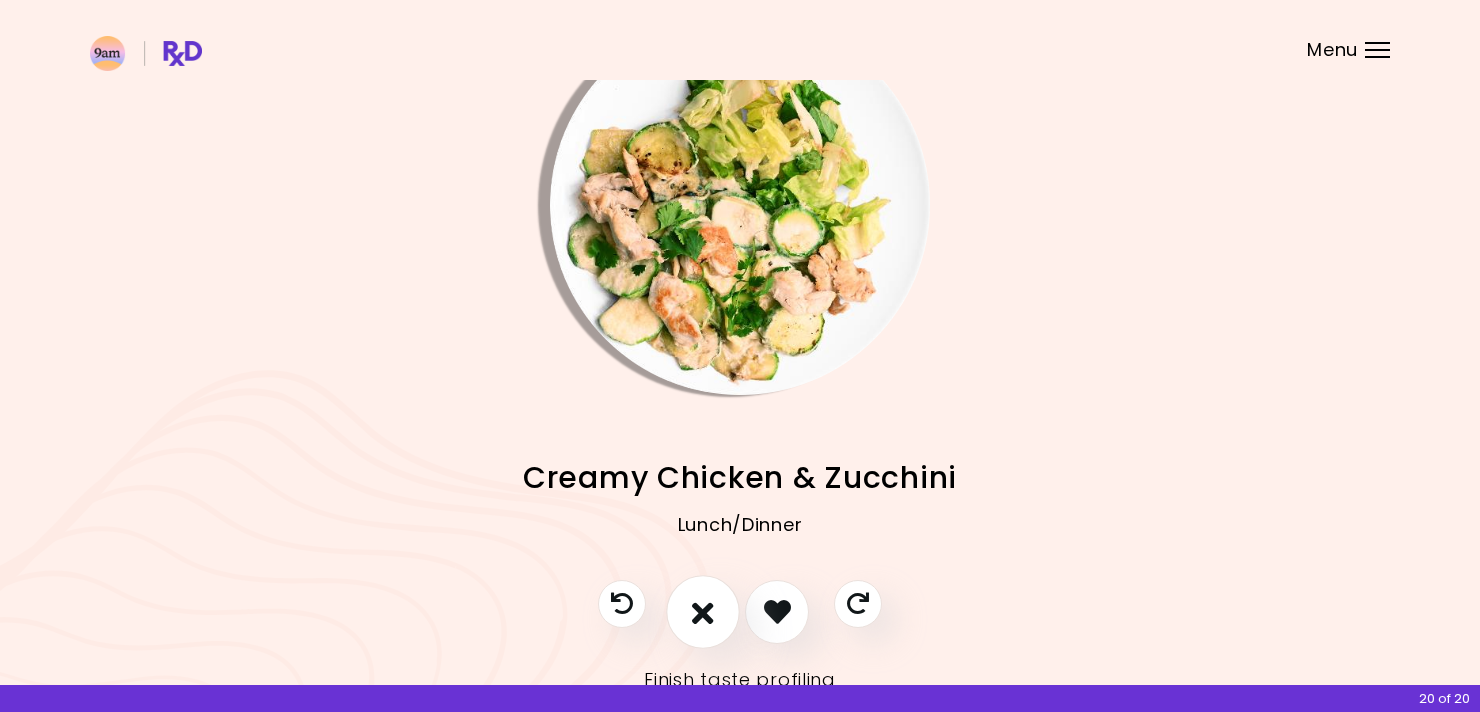 click at bounding box center (703, 611) 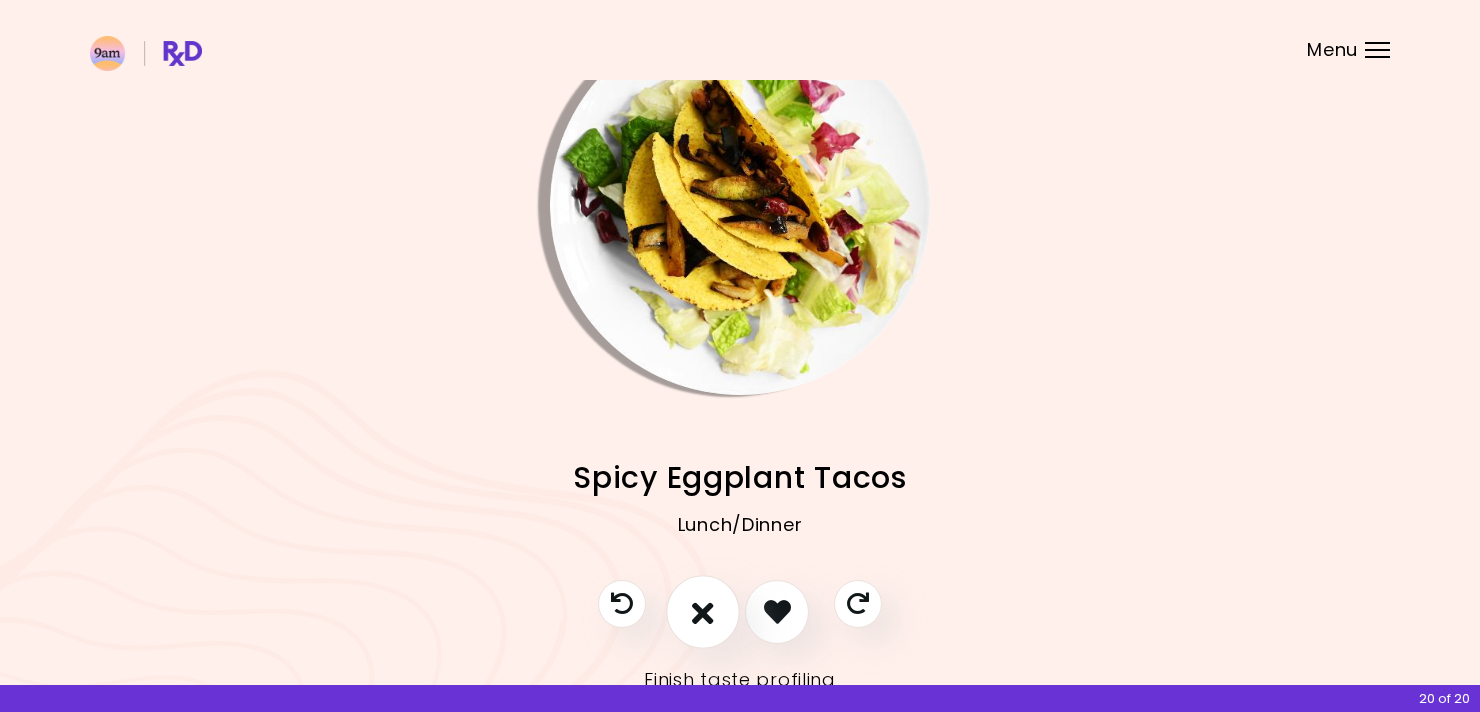 click at bounding box center [703, 611] 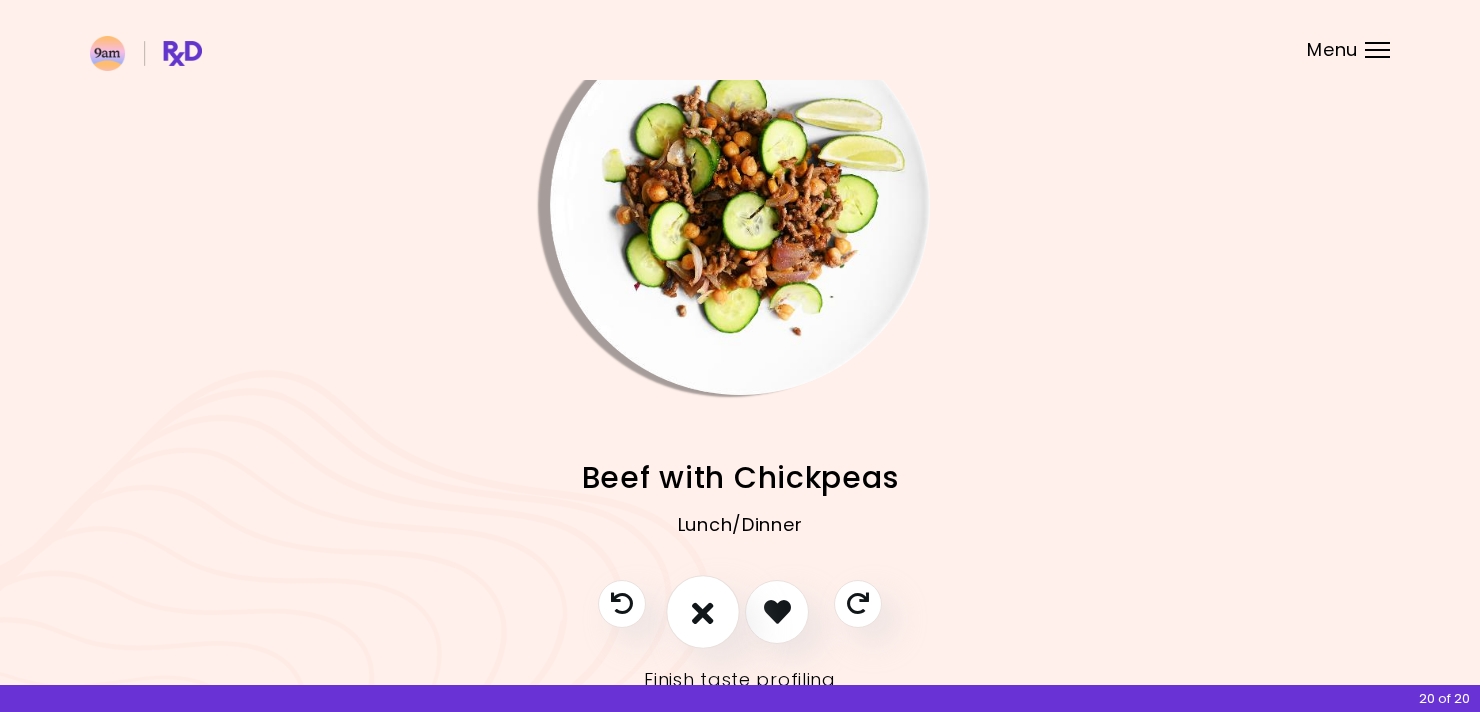 click at bounding box center (703, 611) 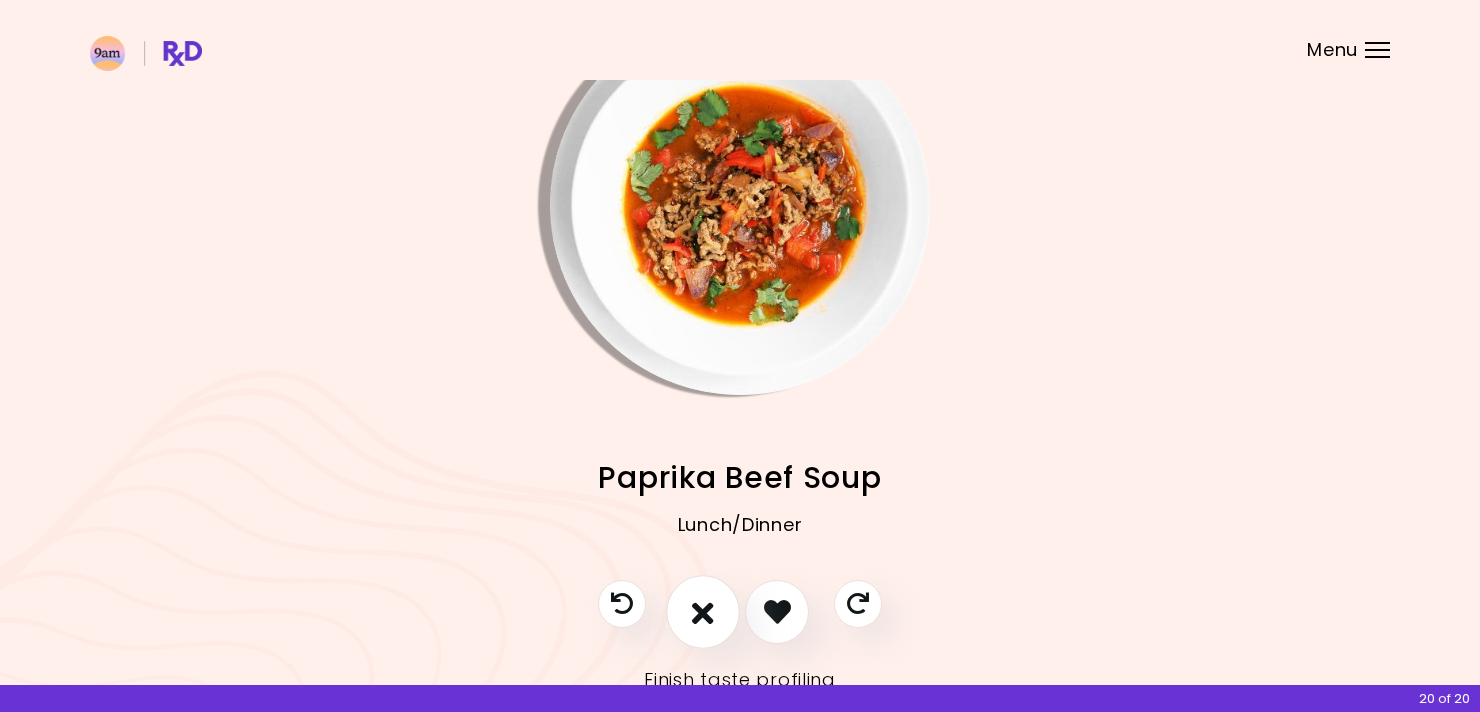click at bounding box center (703, 611) 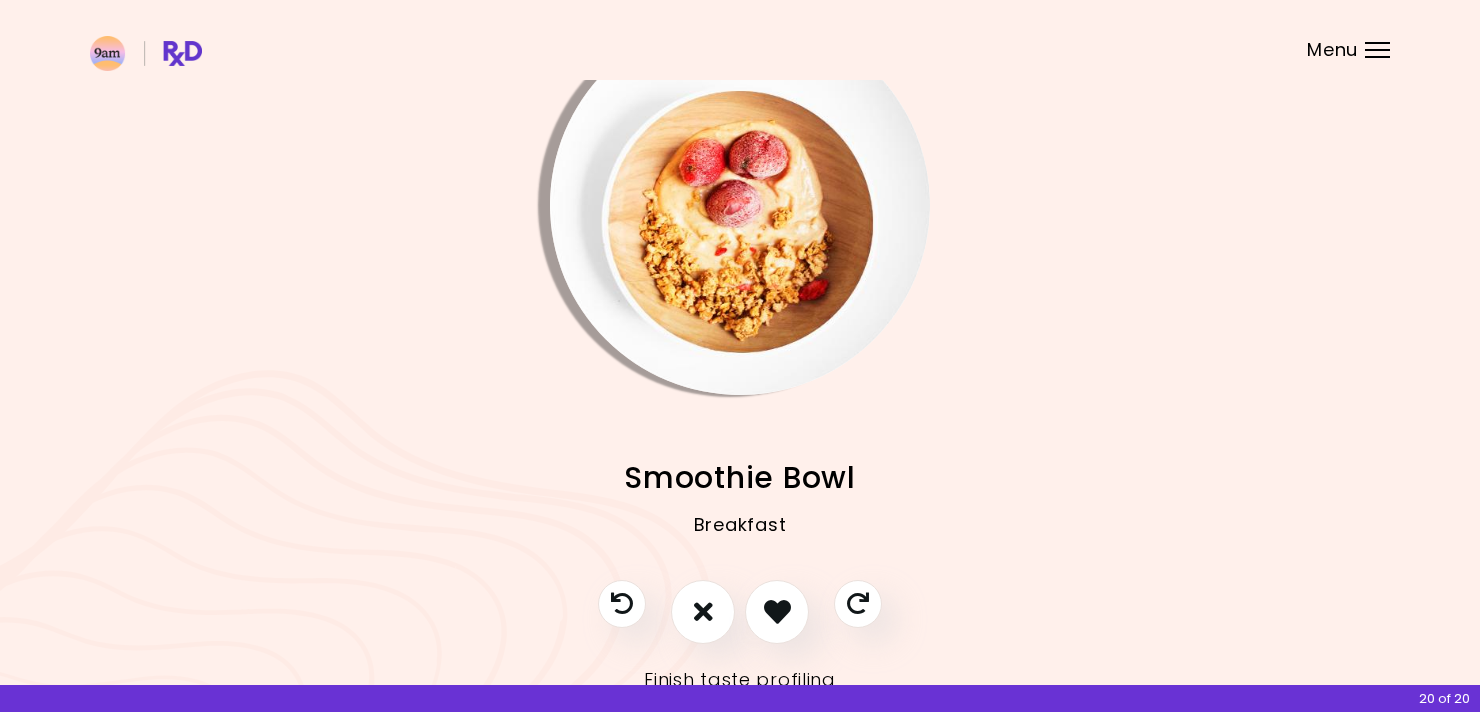 click on "Finish taste profiling" at bounding box center (740, 680) 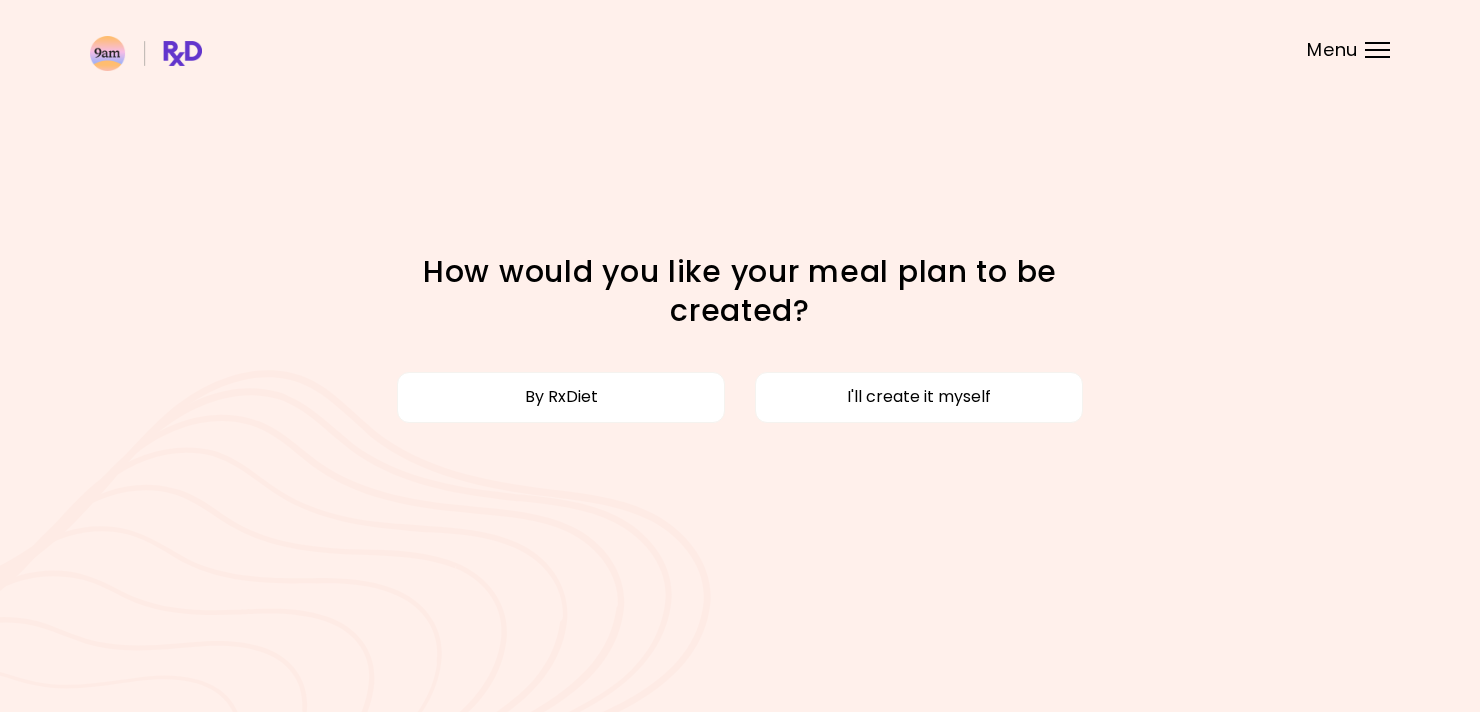 scroll, scrollTop: 0, scrollLeft: 0, axis: both 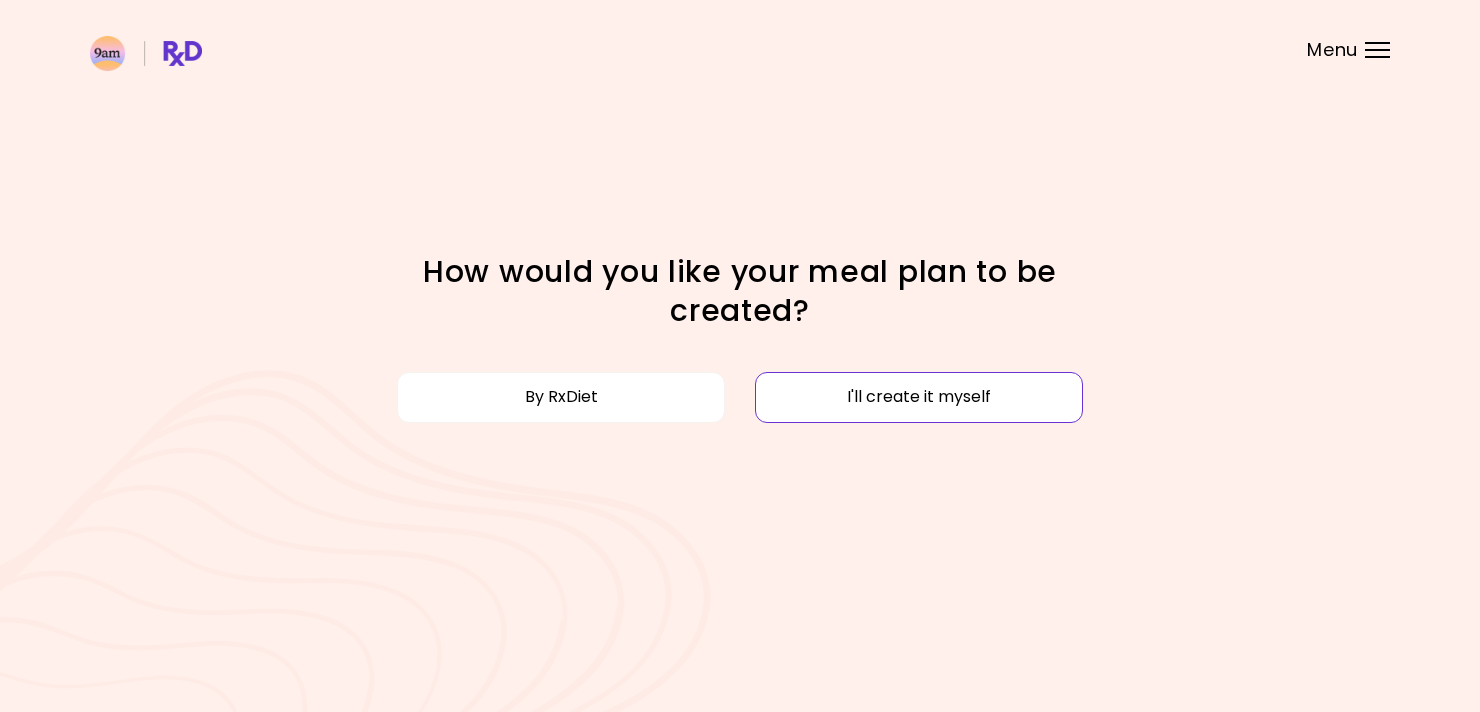 click on "I'll create it myself" at bounding box center (919, 397) 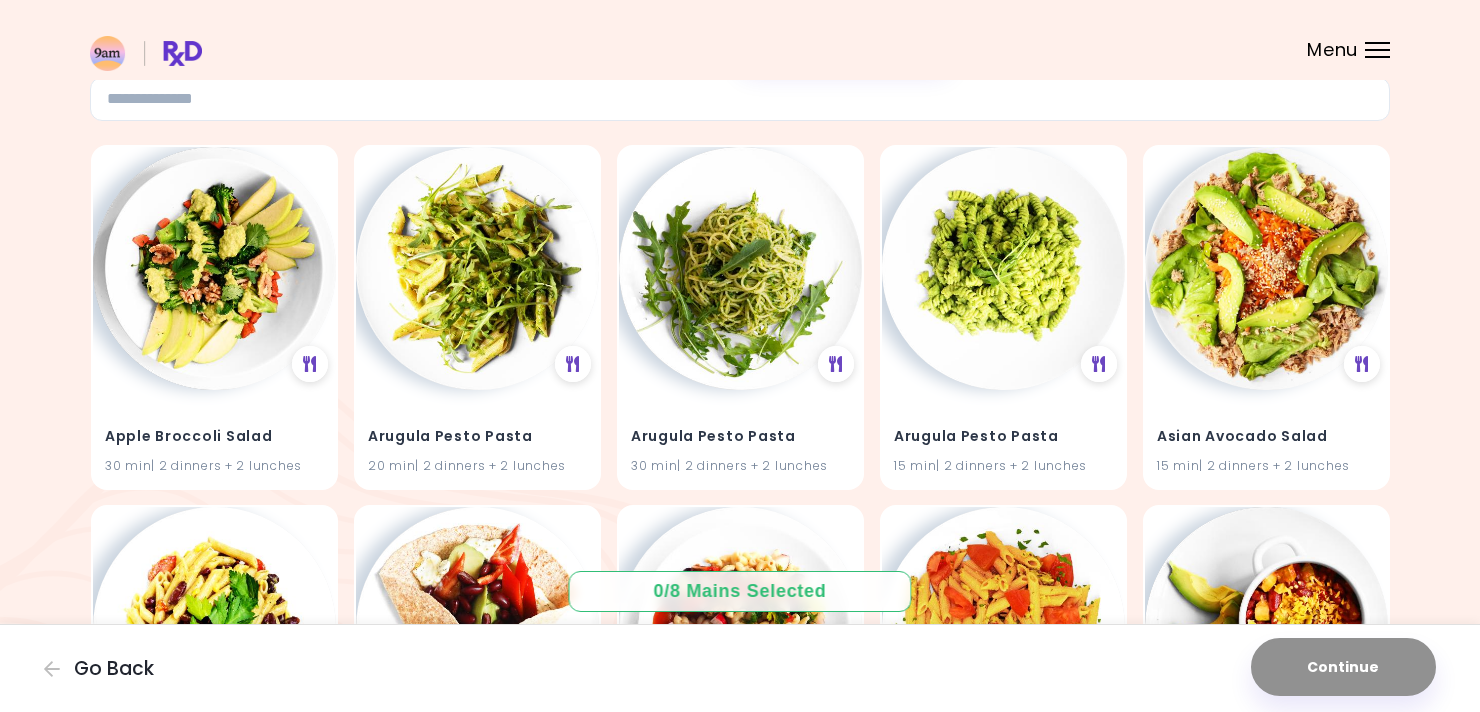scroll, scrollTop: 147, scrollLeft: 0, axis: vertical 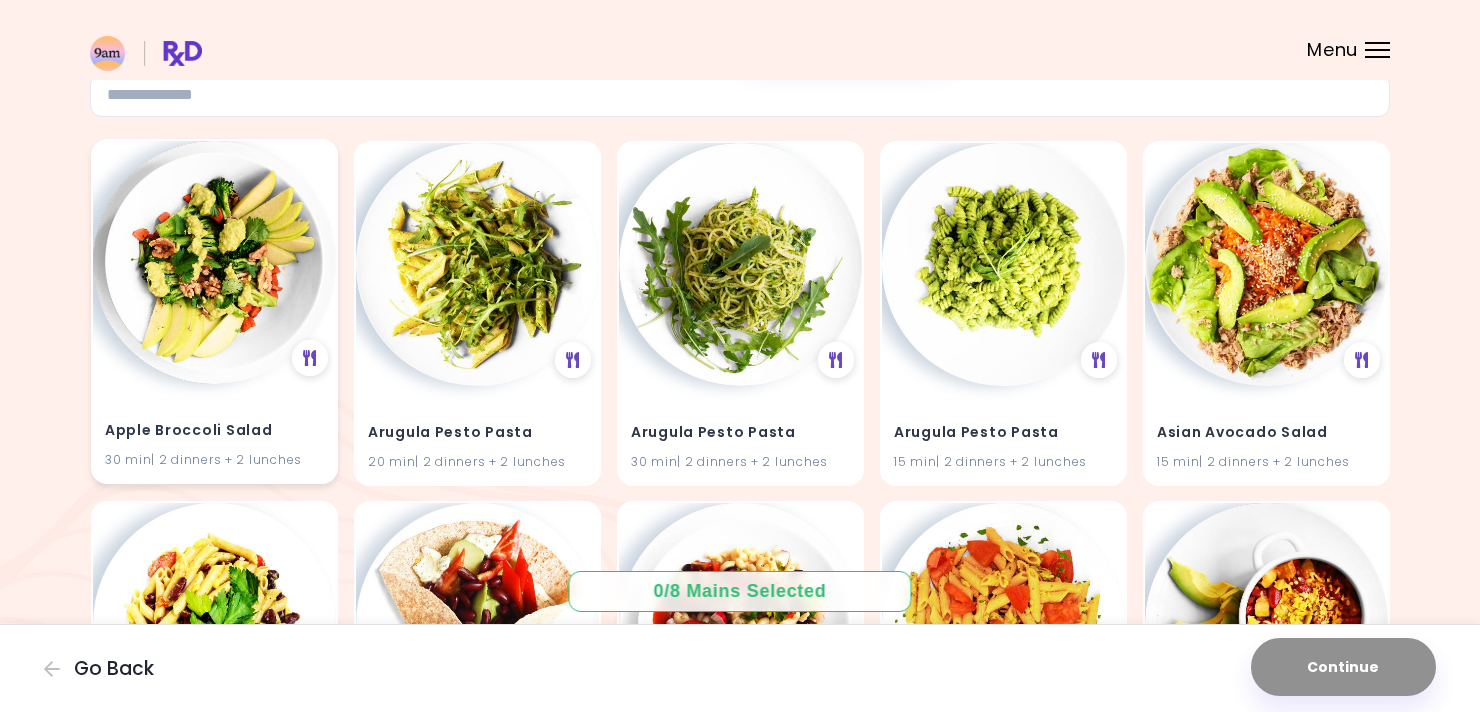 click at bounding box center (214, 262) 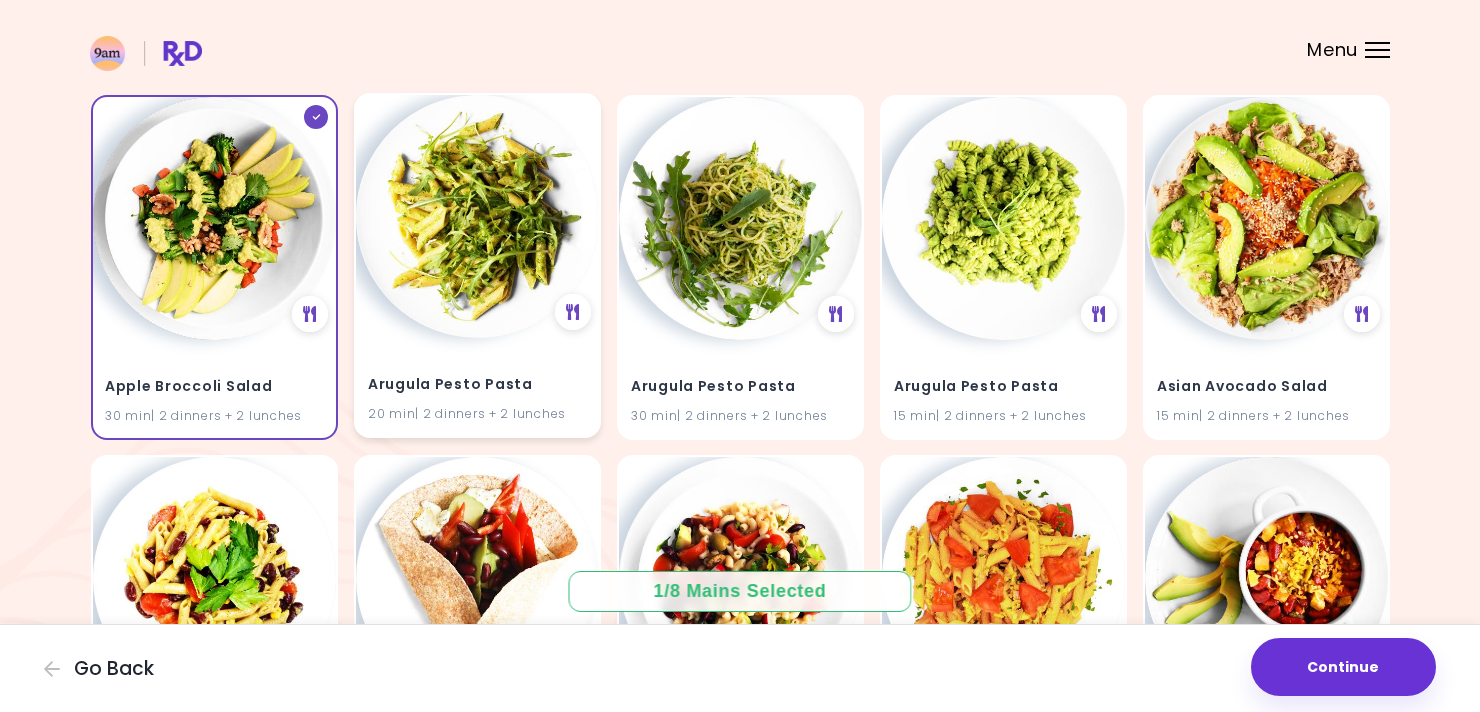 scroll, scrollTop: 172, scrollLeft: 0, axis: vertical 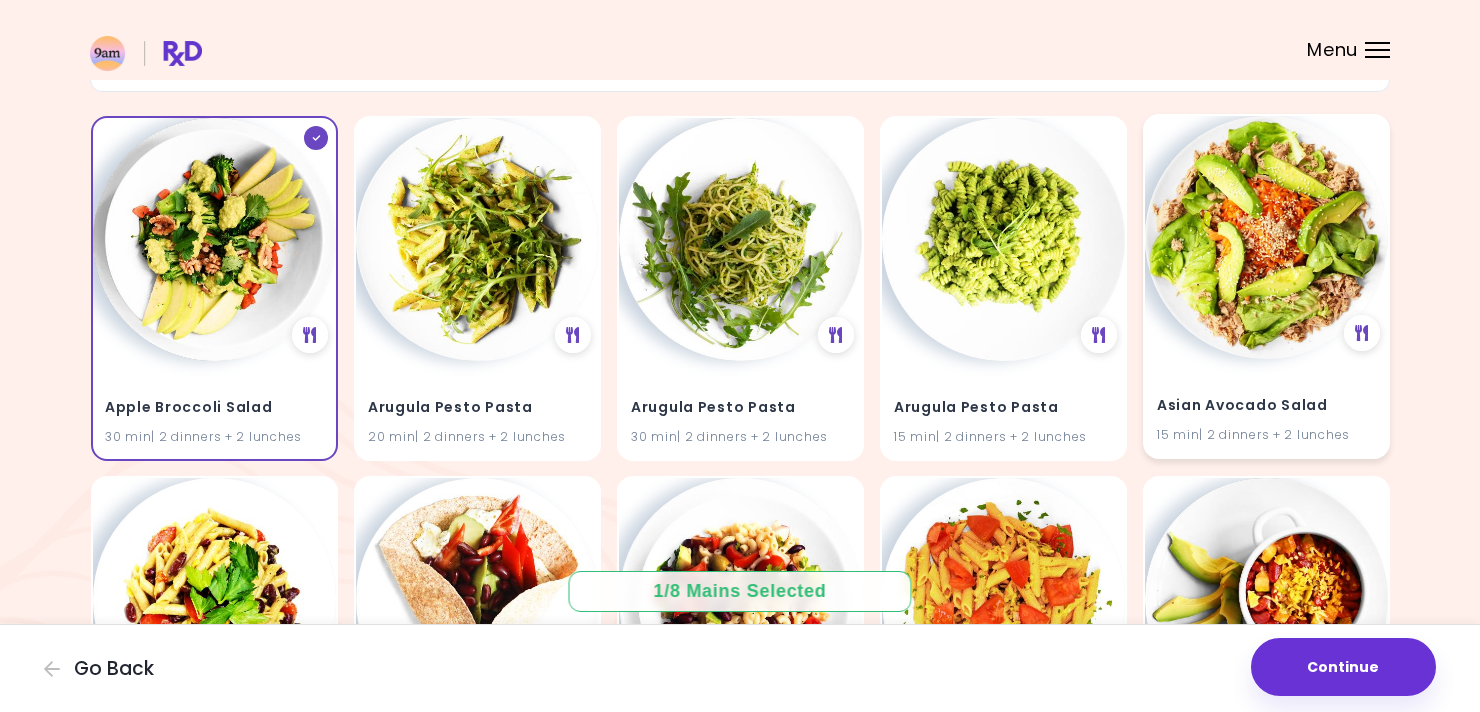 click at bounding box center [1266, 237] 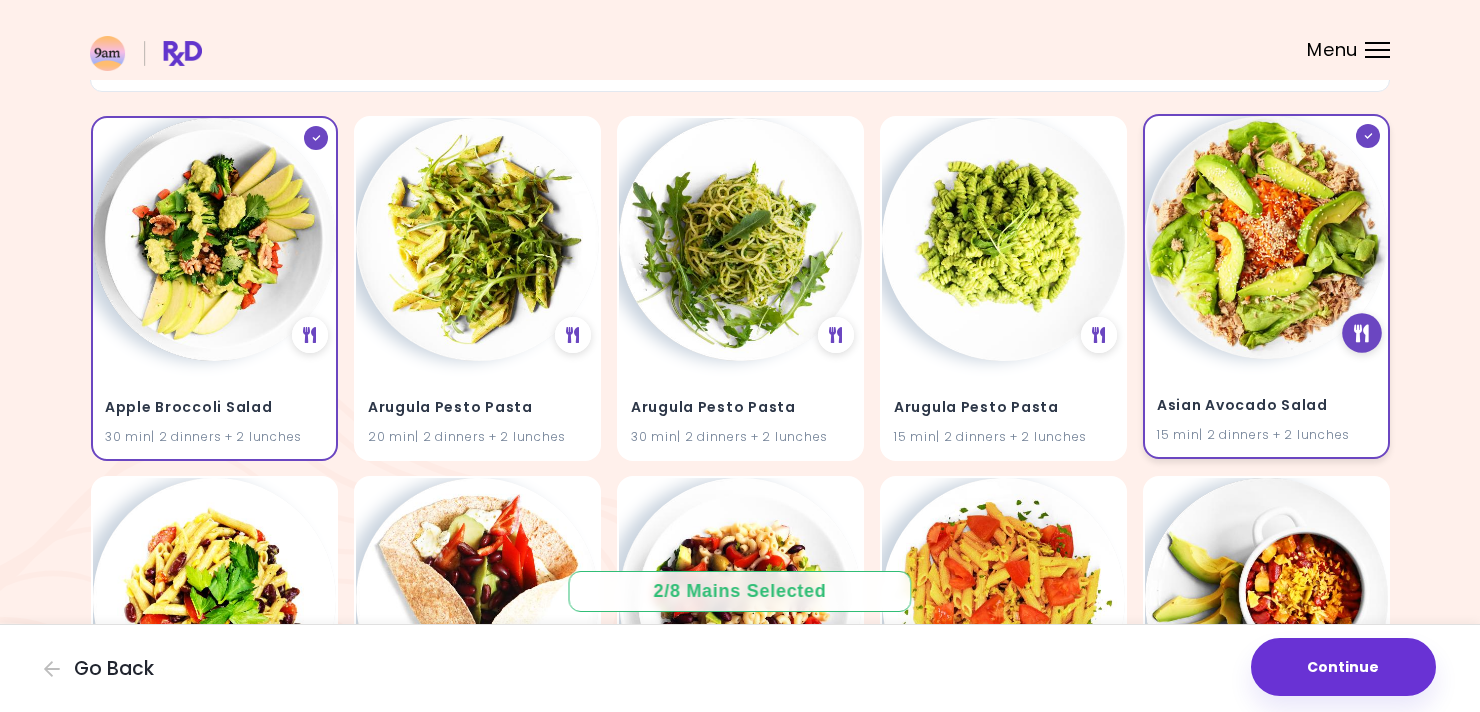 click at bounding box center [1361, 333] 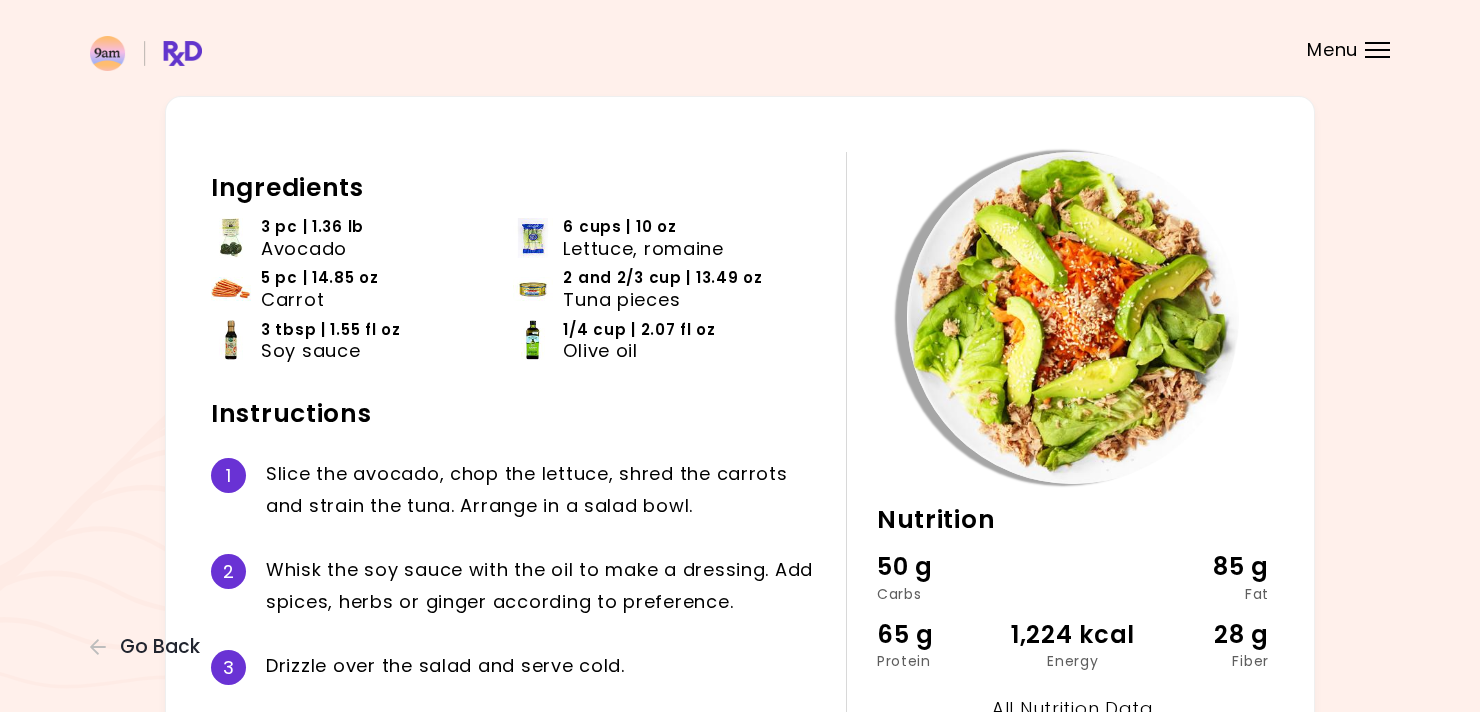 scroll, scrollTop: 65, scrollLeft: 0, axis: vertical 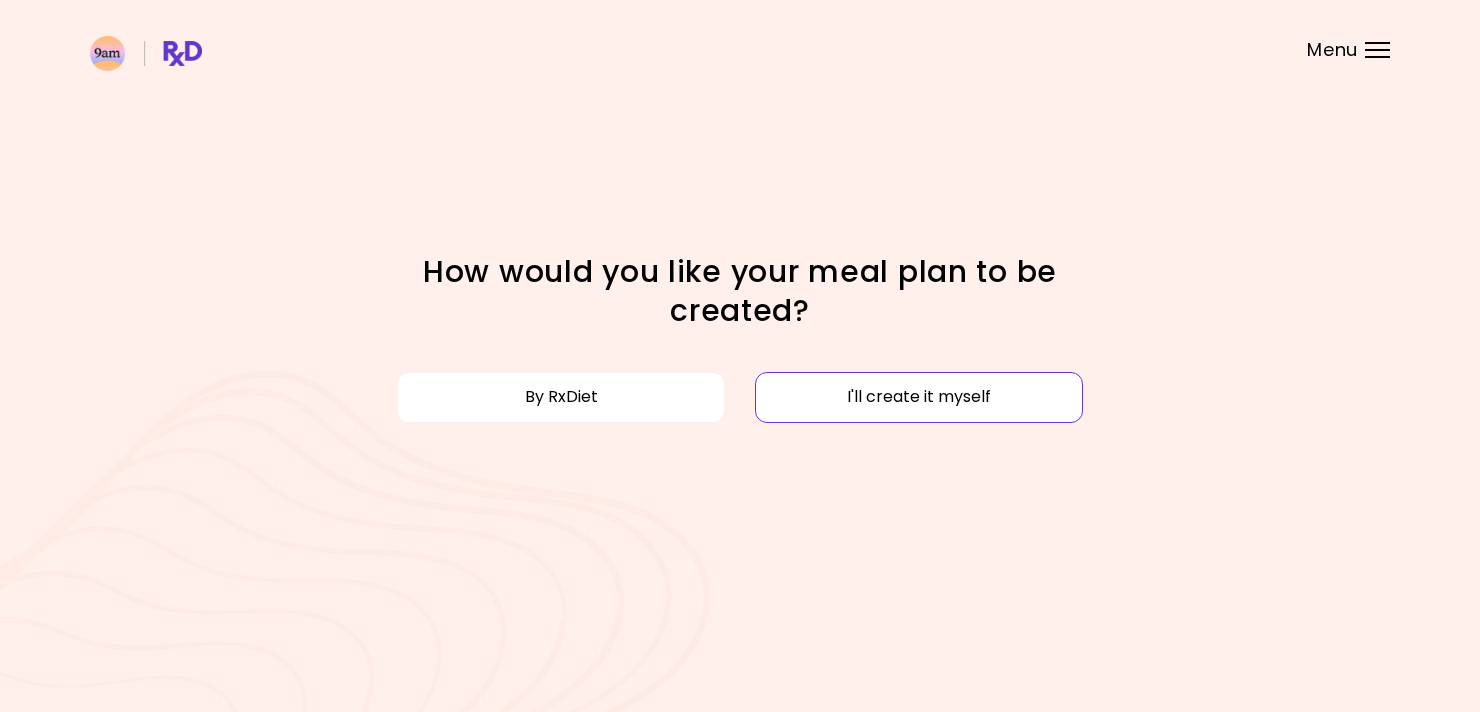 click on "I'll create it myself" at bounding box center [919, 397] 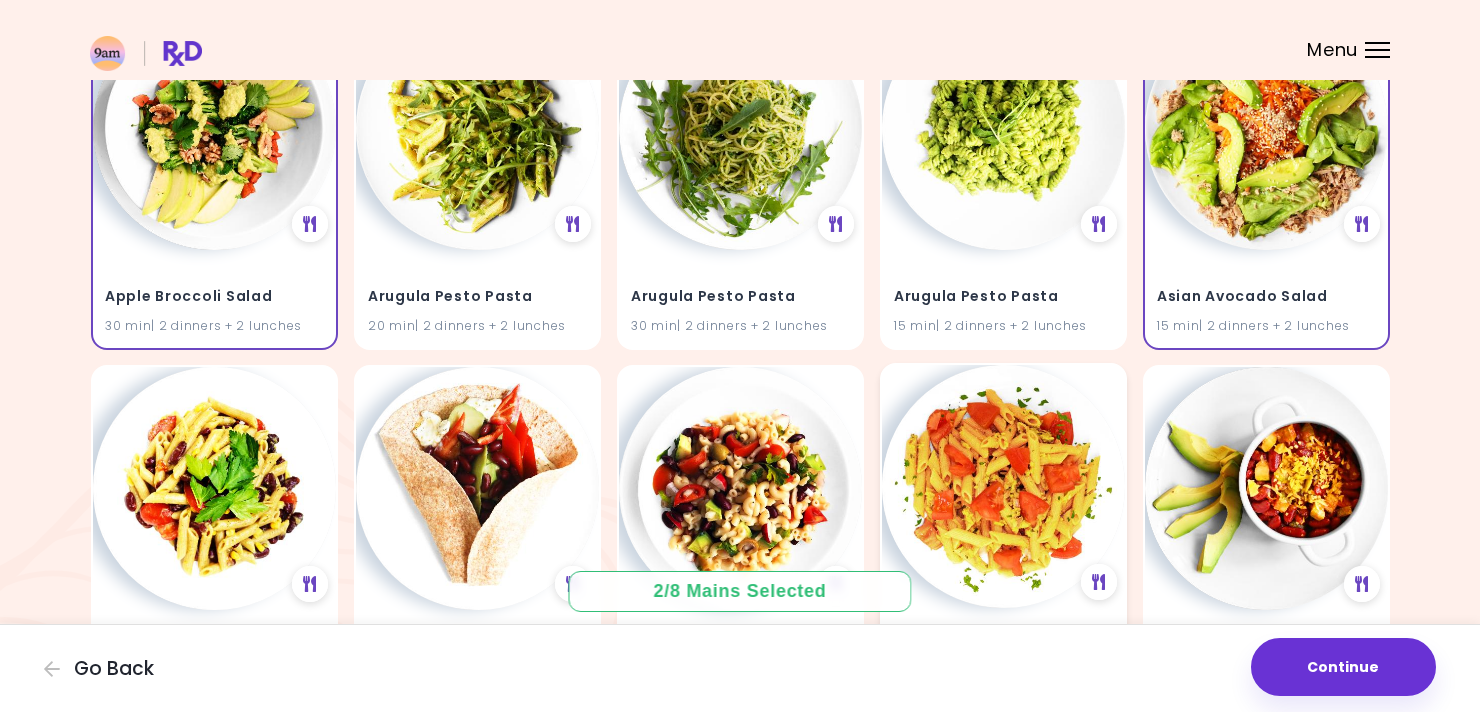 scroll, scrollTop: 277, scrollLeft: 0, axis: vertical 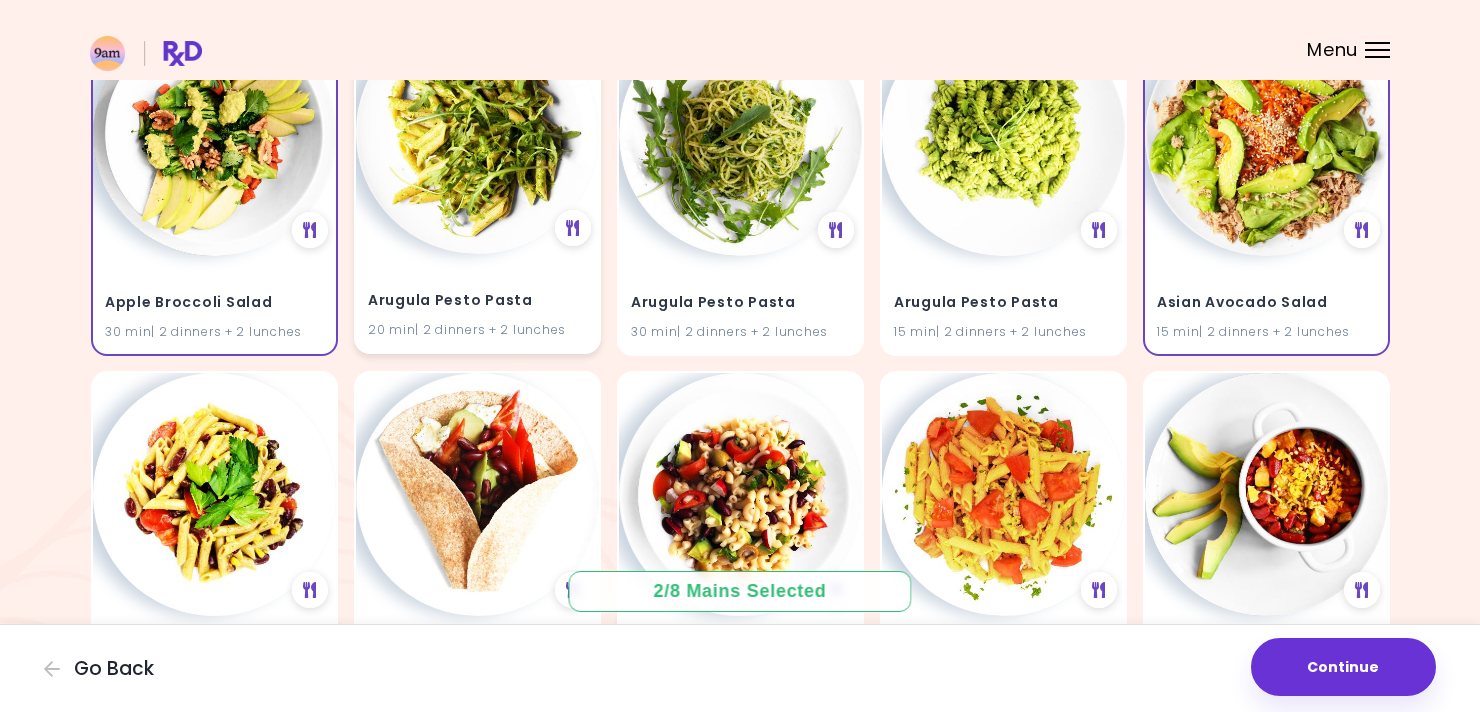 click on "Arugula Pesto Pasta 20   min  |   2 dinners +
2 lunches" at bounding box center (477, 303) 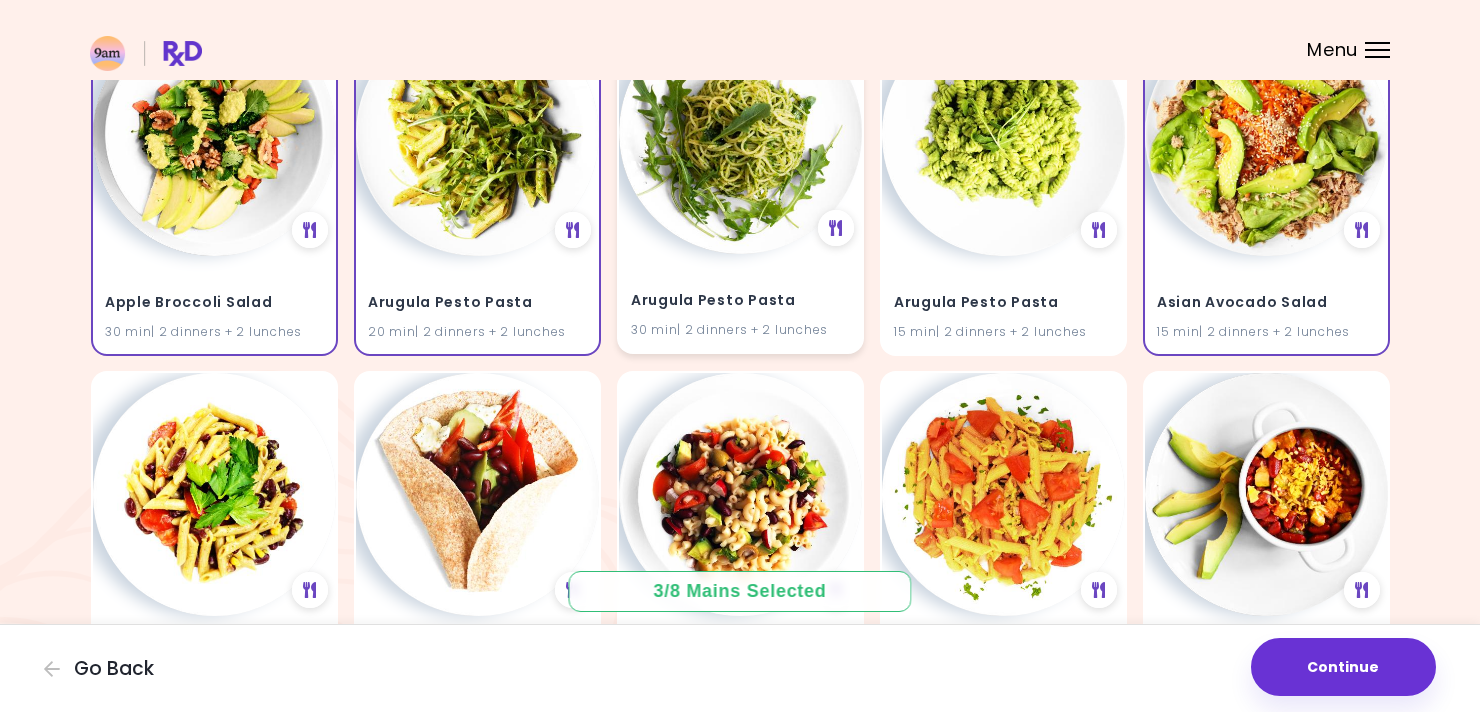 click on "Arugula Pesto Pasta 30   min  |   2 dinners +
2 lunches" at bounding box center (740, 303) 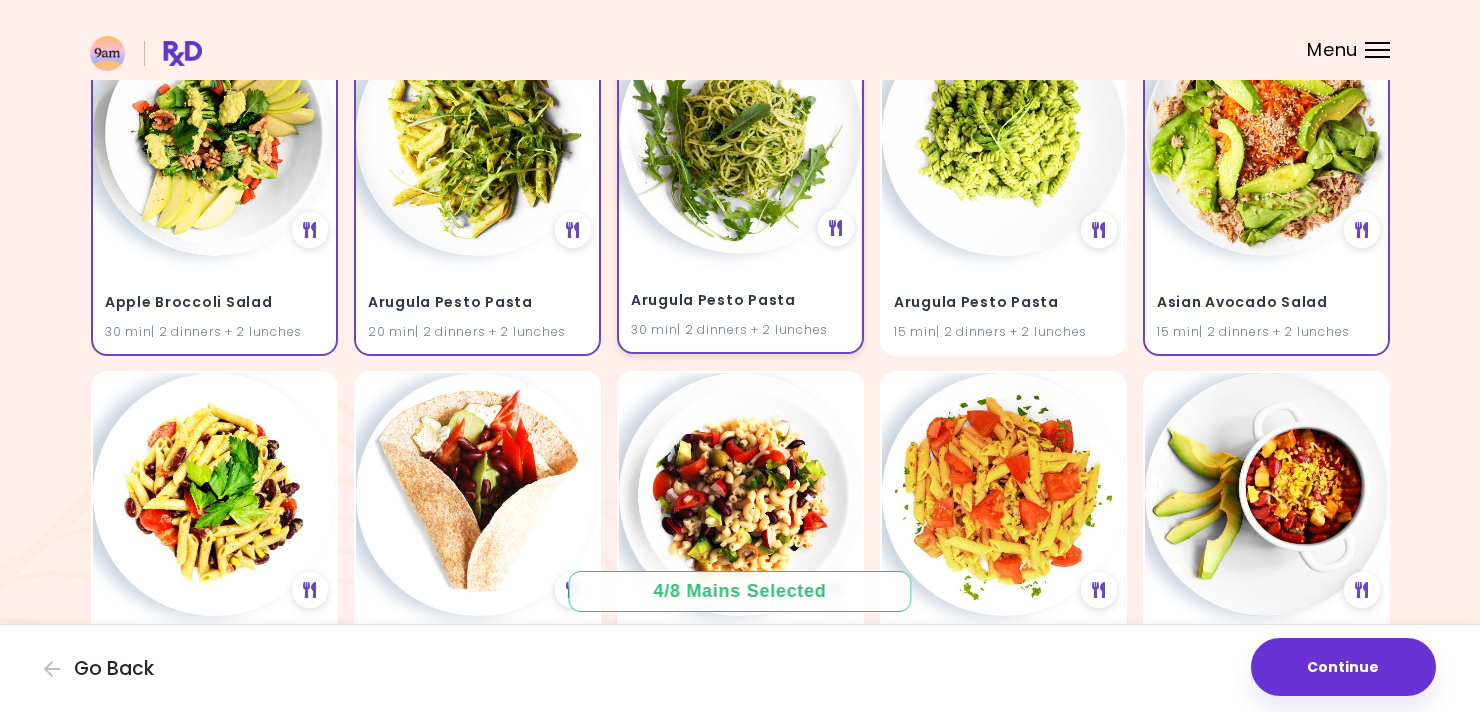 click on "Arugula Pesto Pasta 30   min  |   2 dinners +
2 lunches" at bounding box center (740, 303) 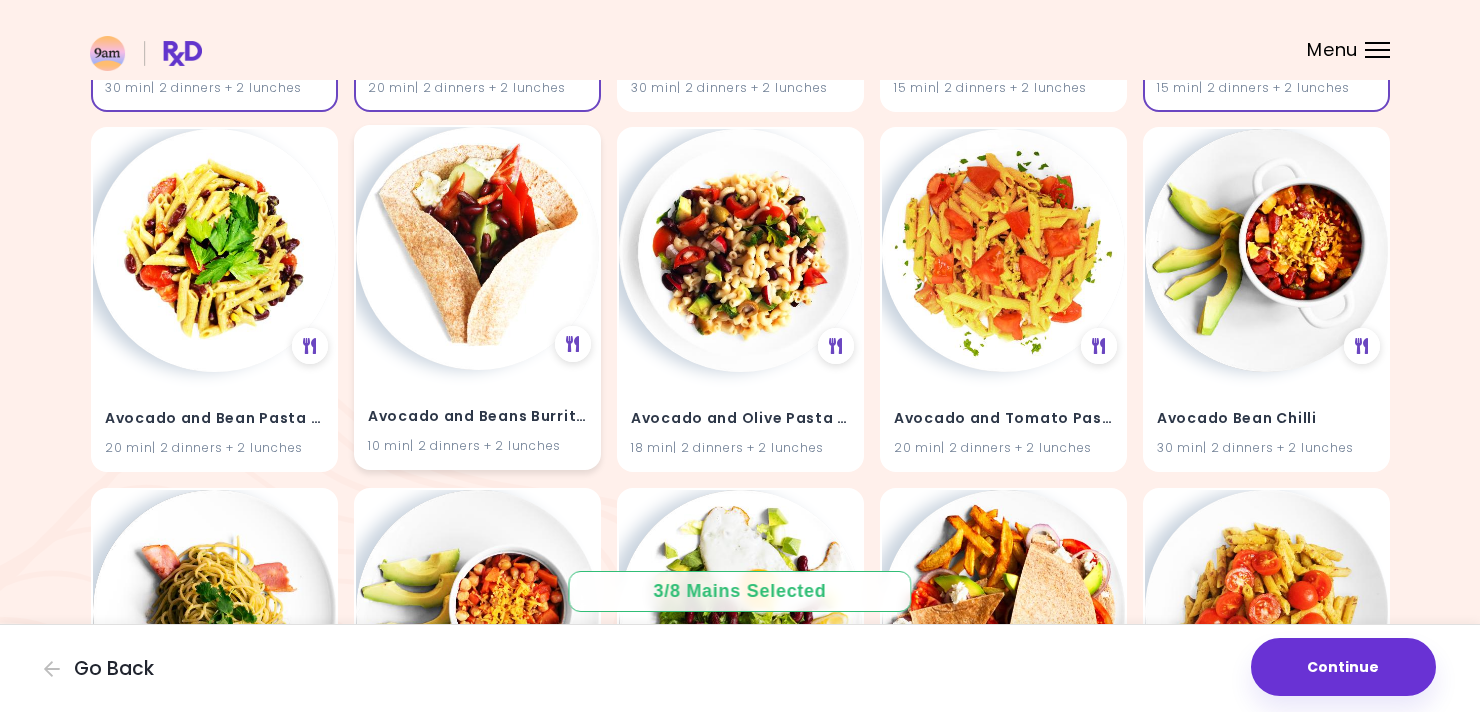 scroll, scrollTop: 547, scrollLeft: 0, axis: vertical 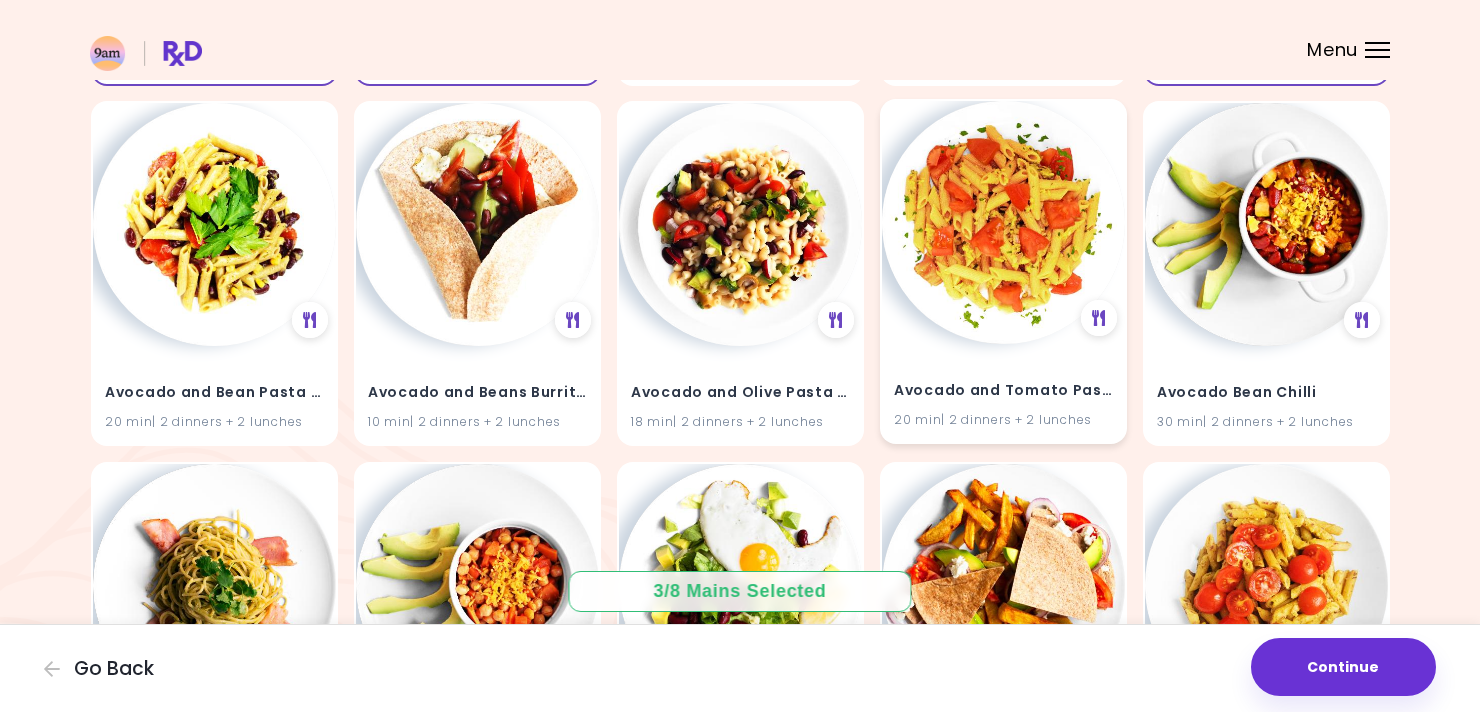 click at bounding box center (1003, 222) 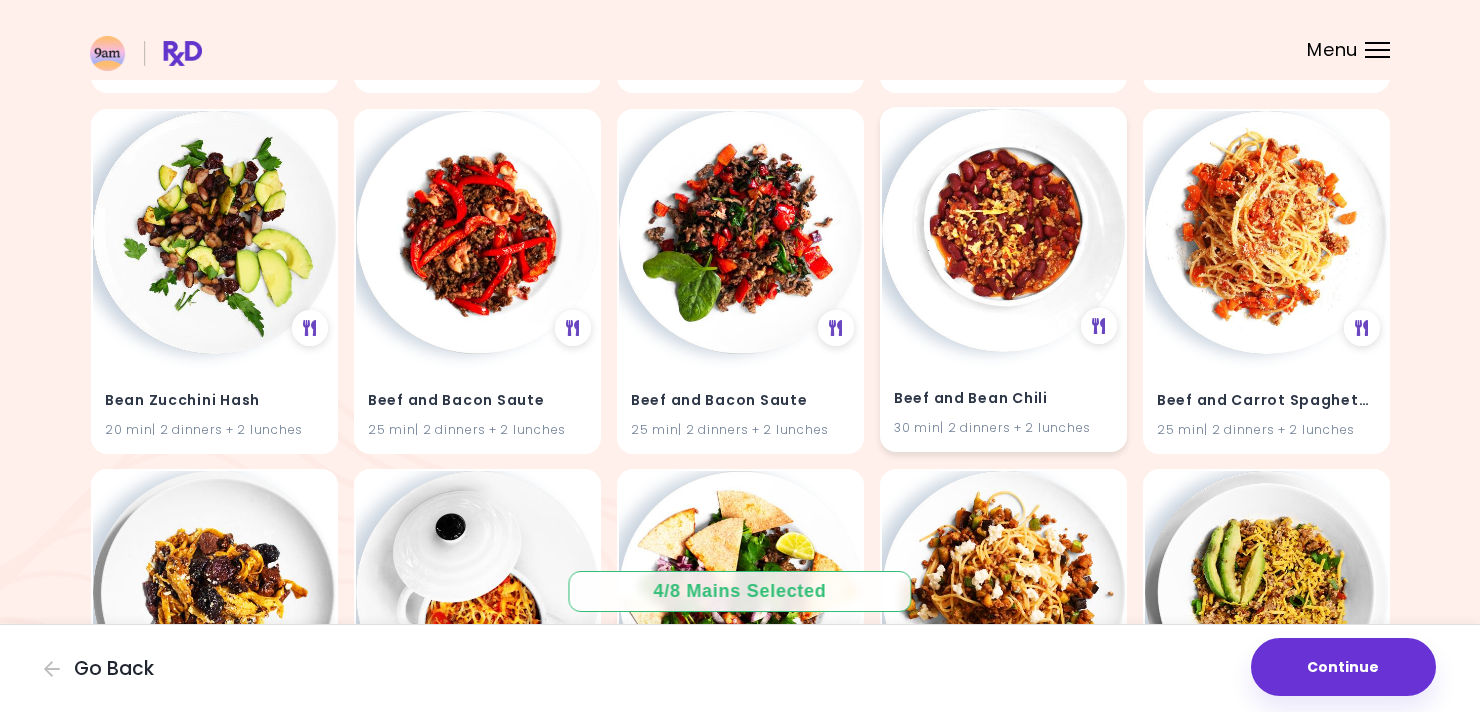 scroll, scrollTop: 7020, scrollLeft: 0, axis: vertical 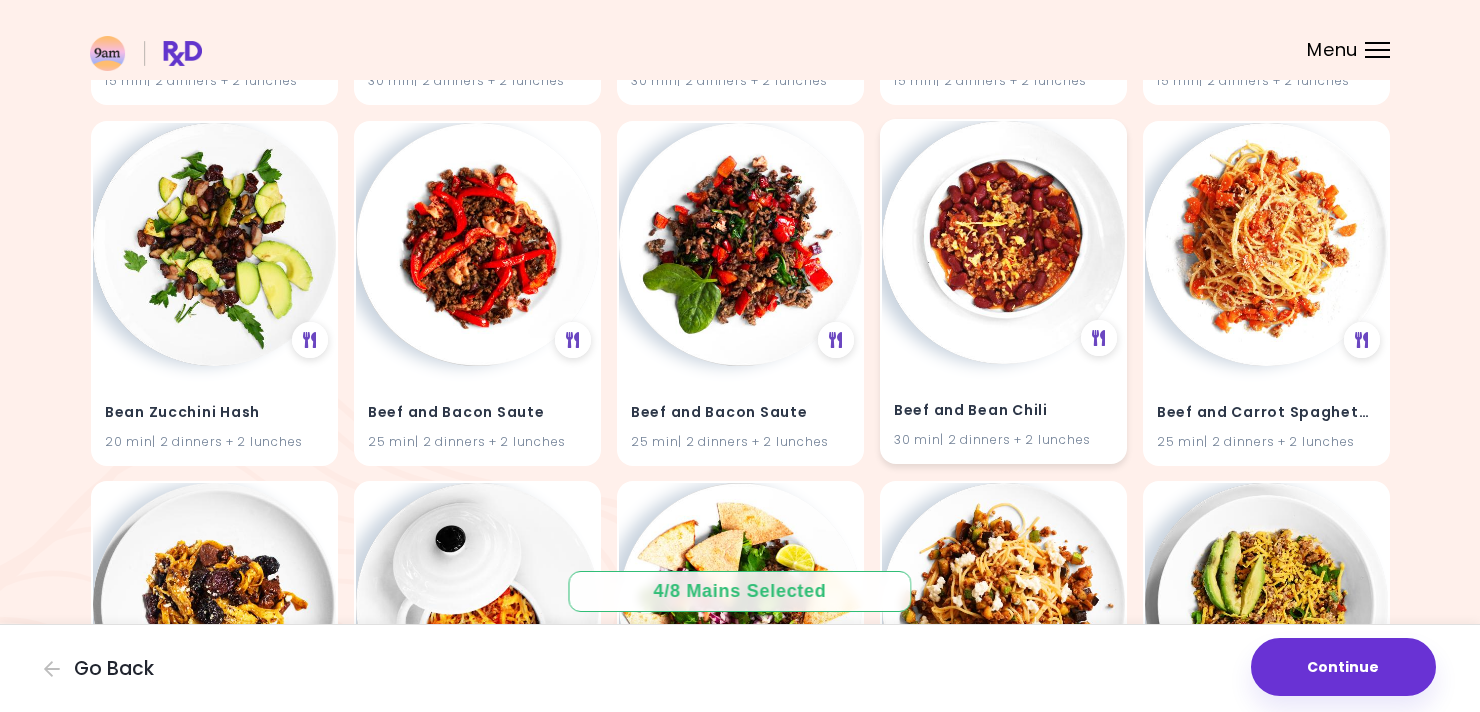 click at bounding box center (1003, 242) 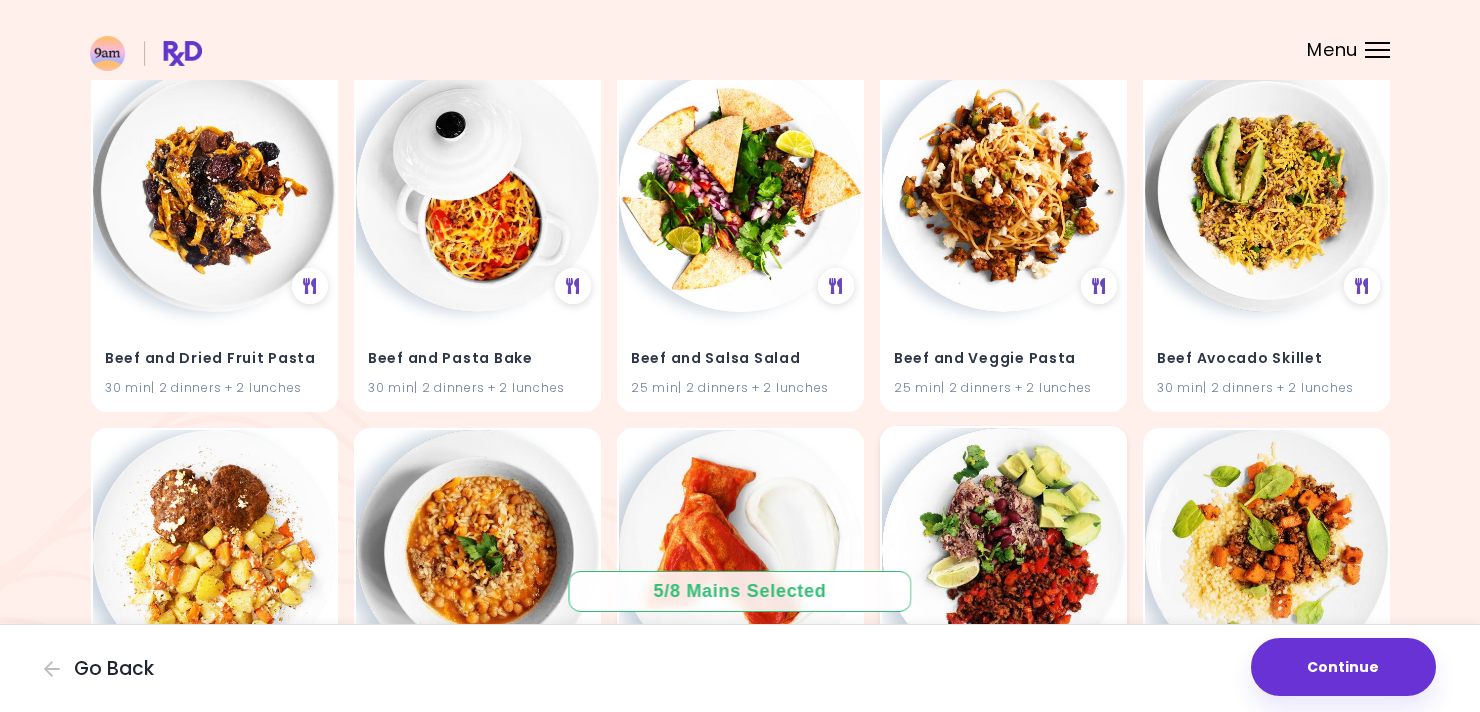 scroll, scrollTop: 7388, scrollLeft: 0, axis: vertical 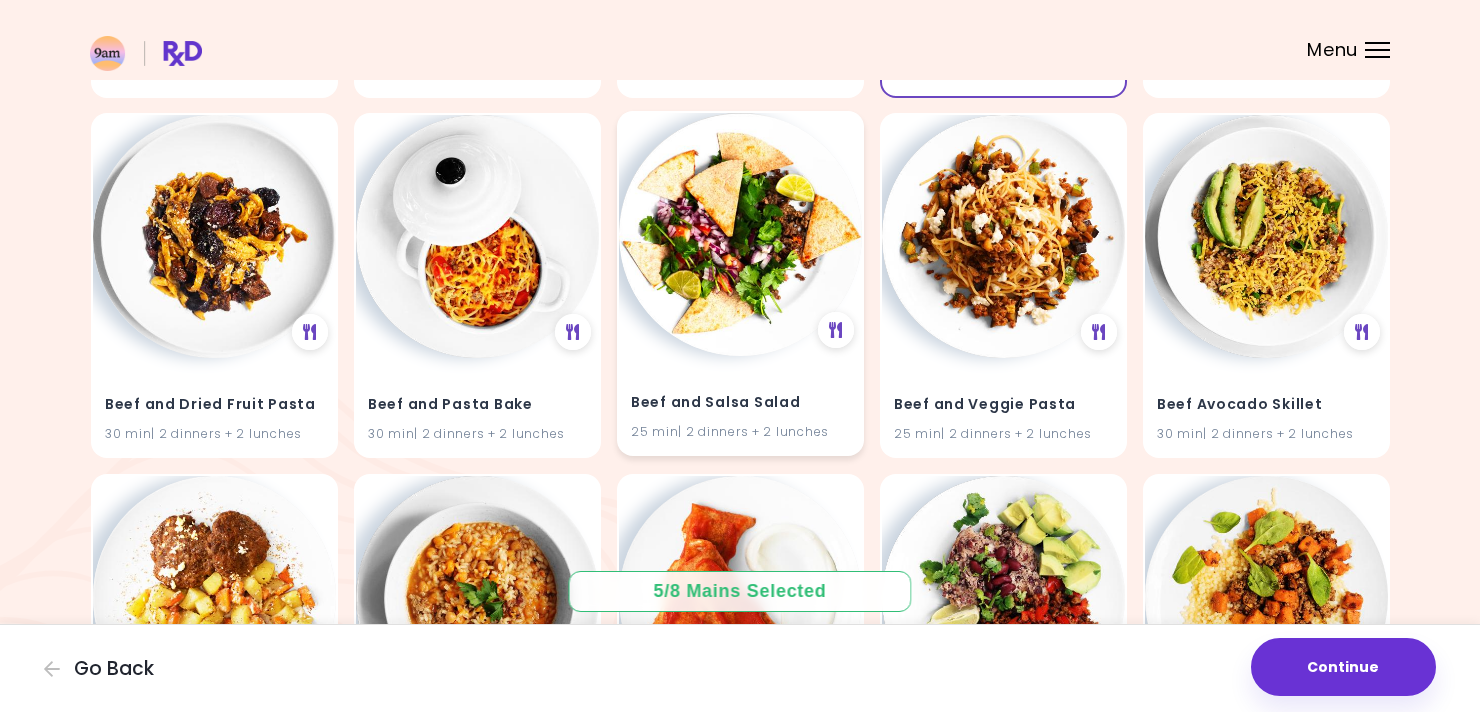 click at bounding box center [740, 234] 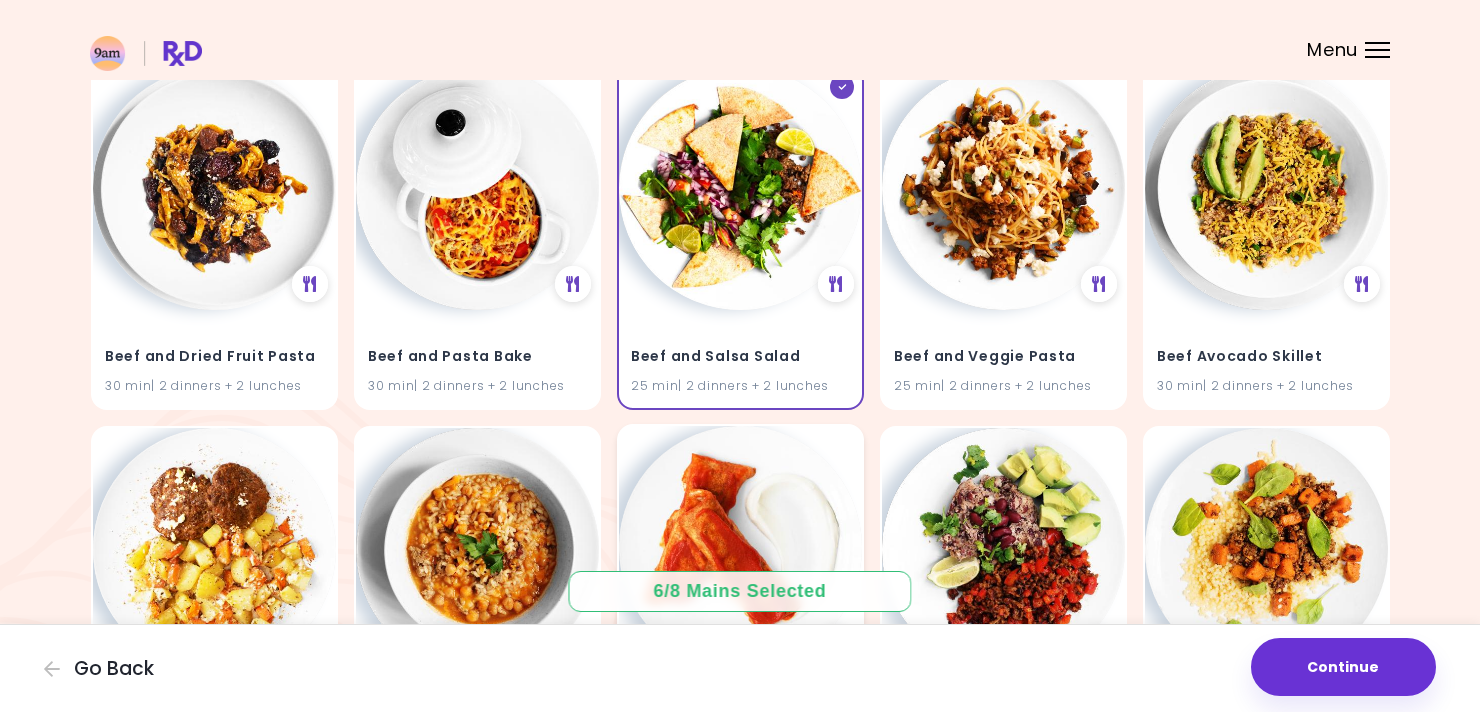 scroll, scrollTop: 7438, scrollLeft: 0, axis: vertical 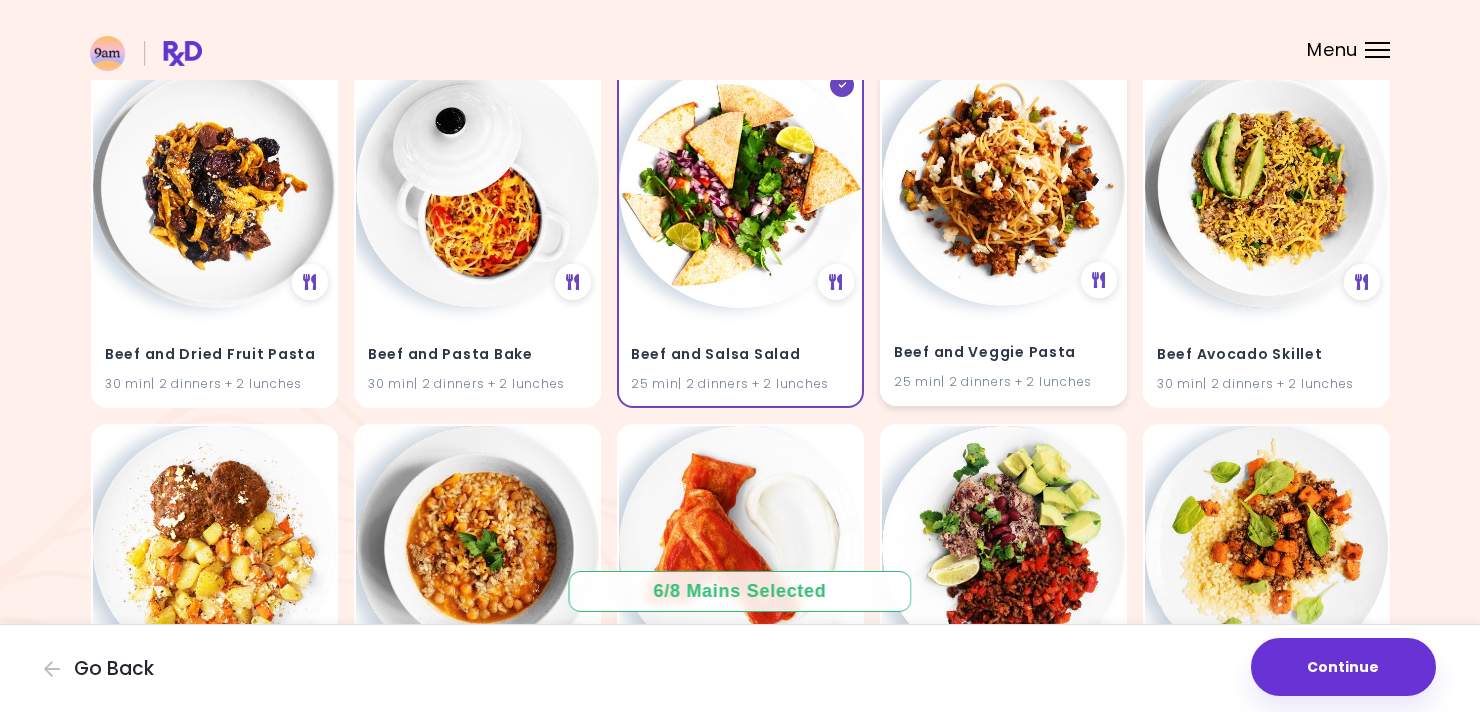click at bounding box center [1003, 184] 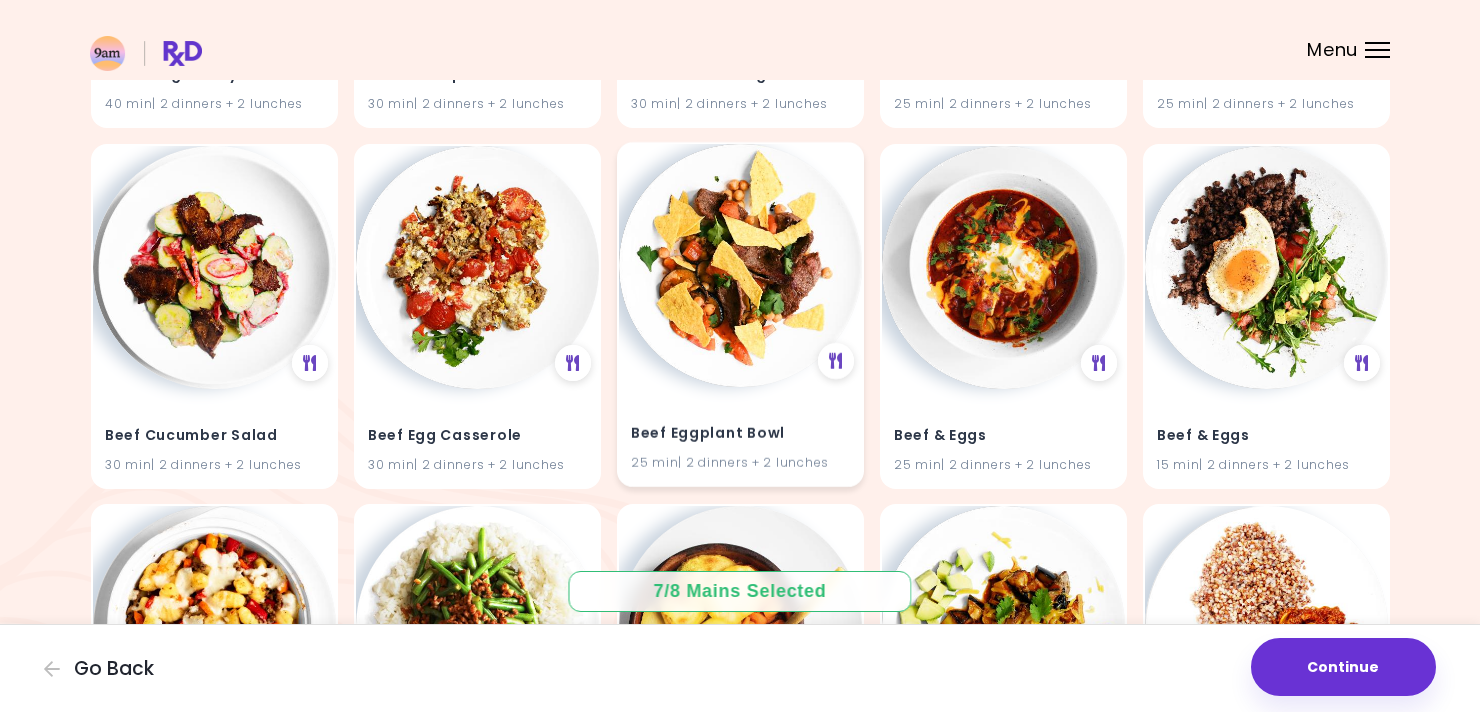 scroll, scrollTop: 8097, scrollLeft: 0, axis: vertical 